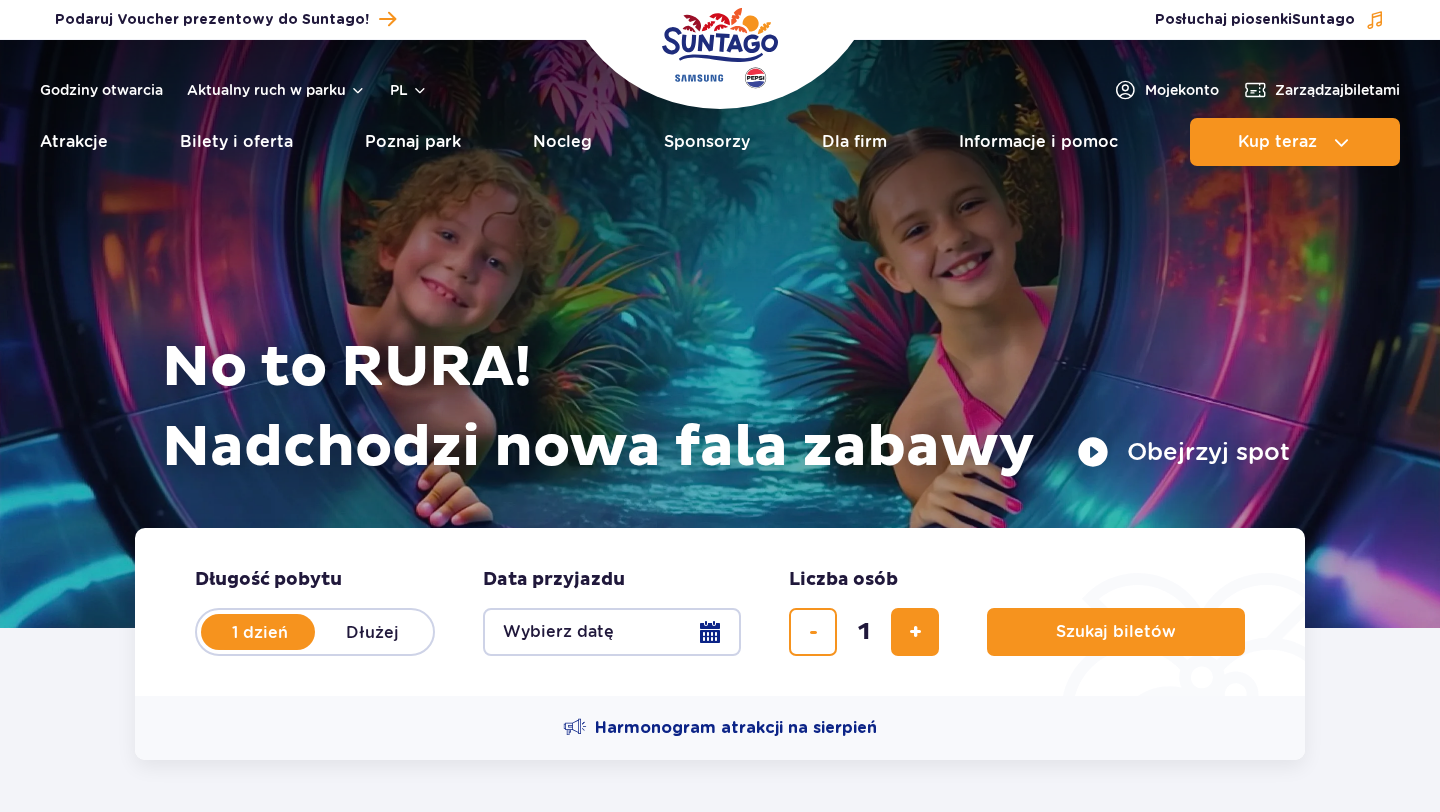 scroll, scrollTop: 0, scrollLeft: 0, axis: both 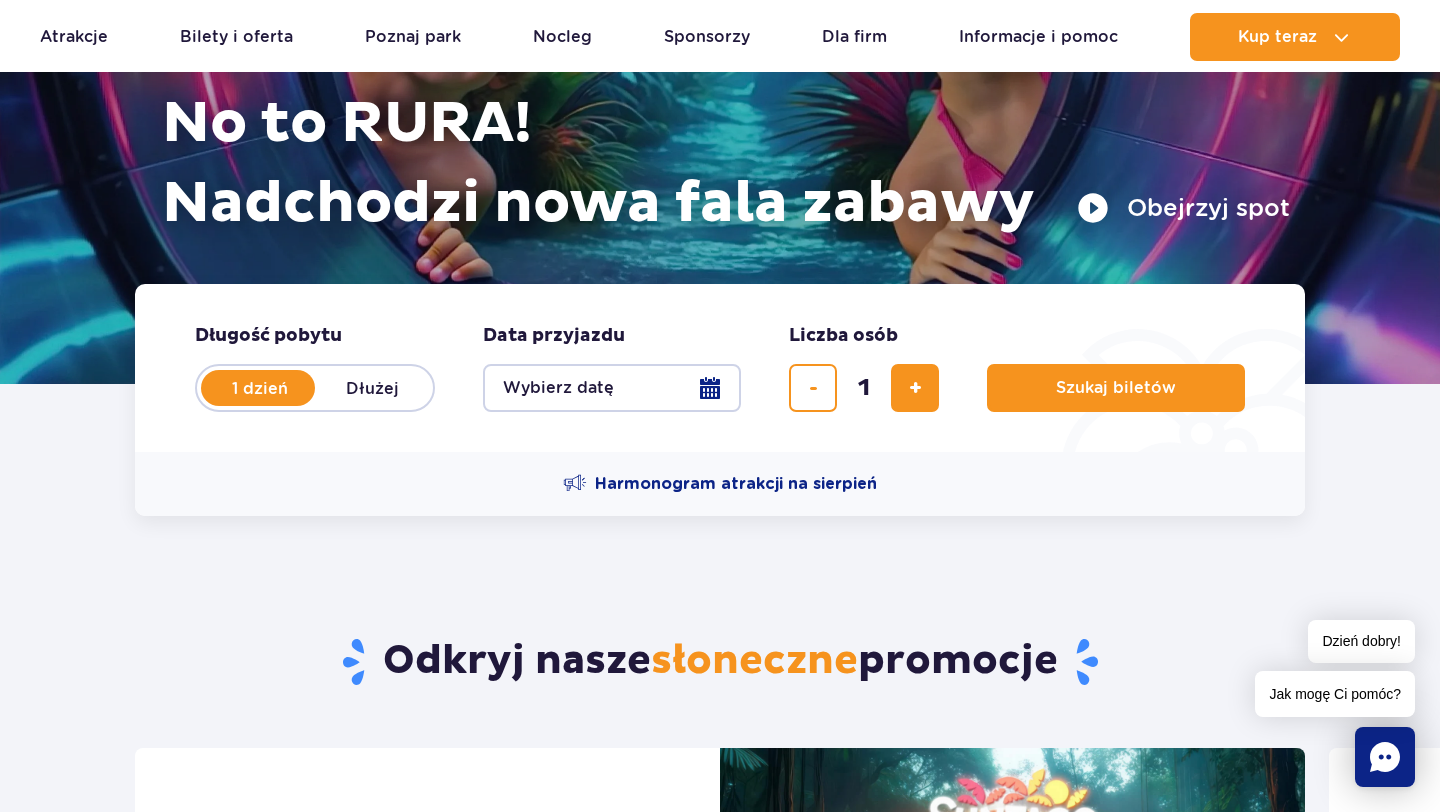 click on "Wybierz datę" at bounding box center [612, 388] 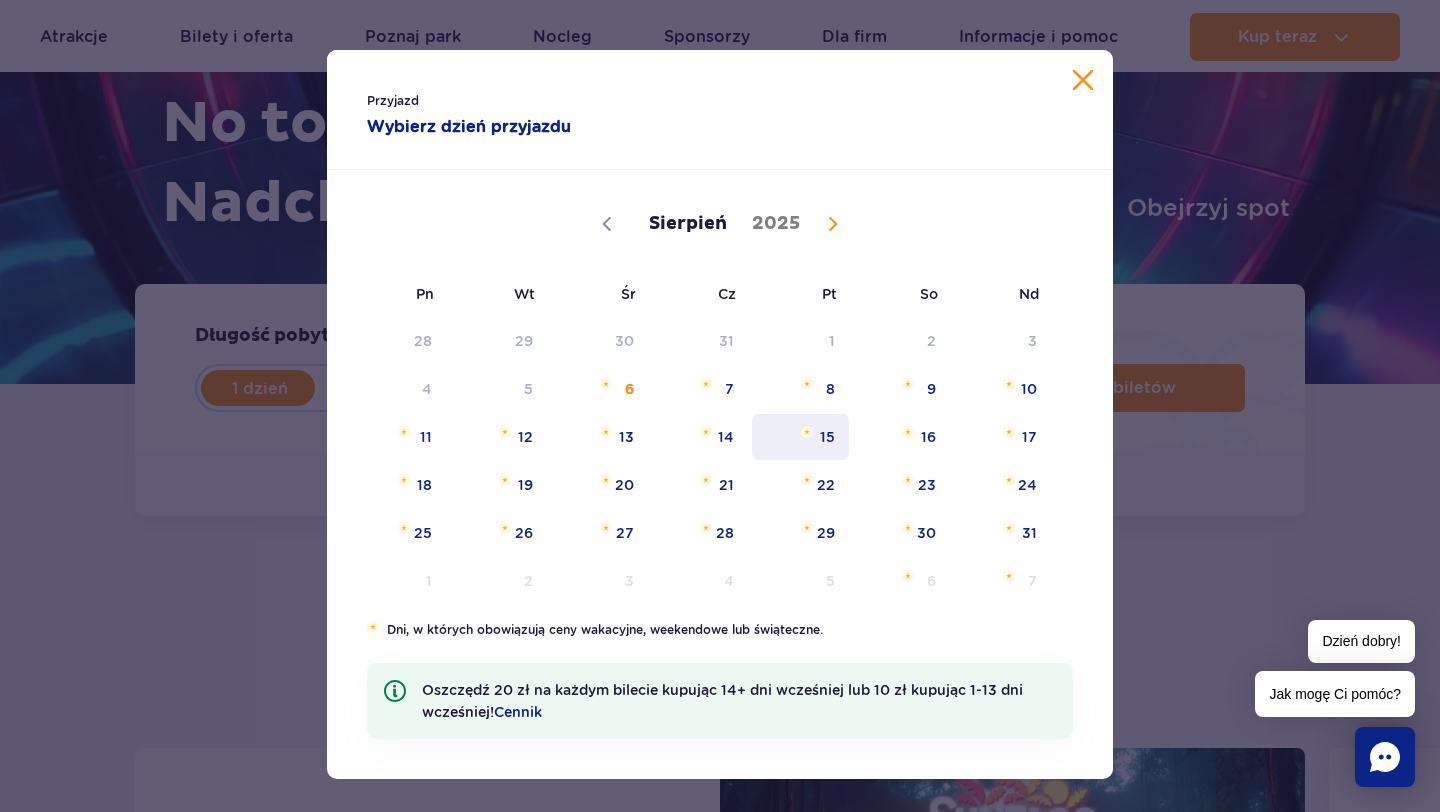 click on "15" at bounding box center (800, 437) 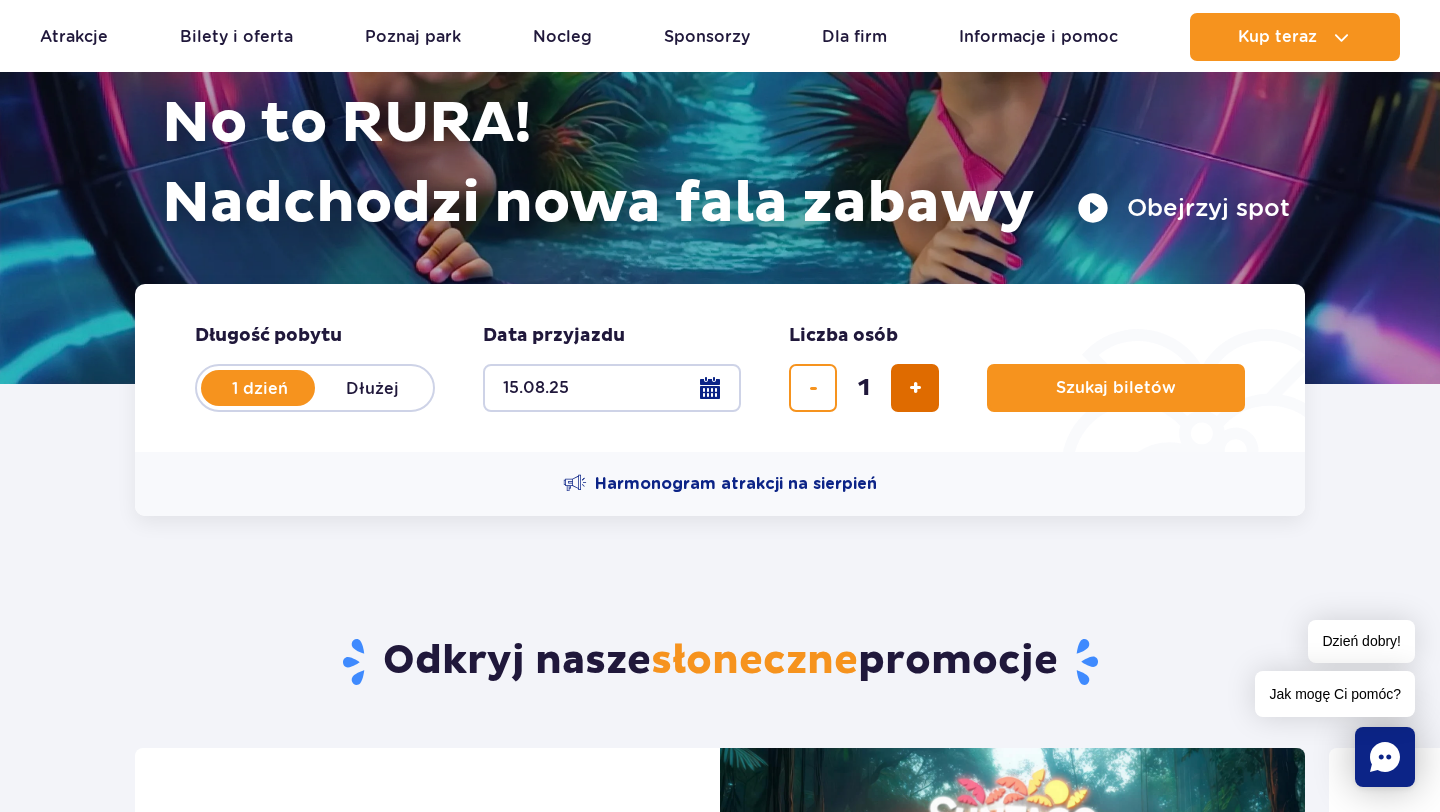 click at bounding box center [915, 388] 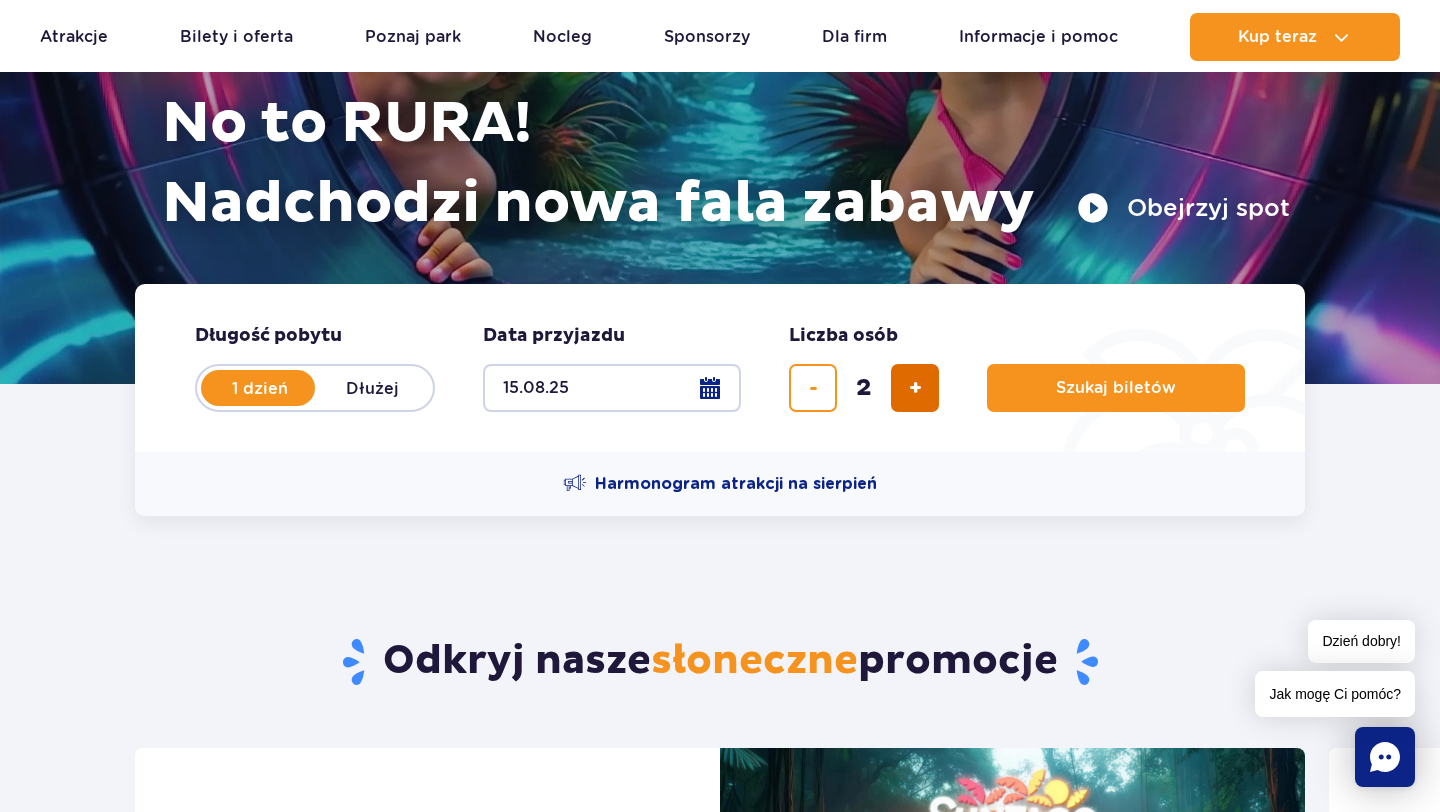 click at bounding box center [915, 388] 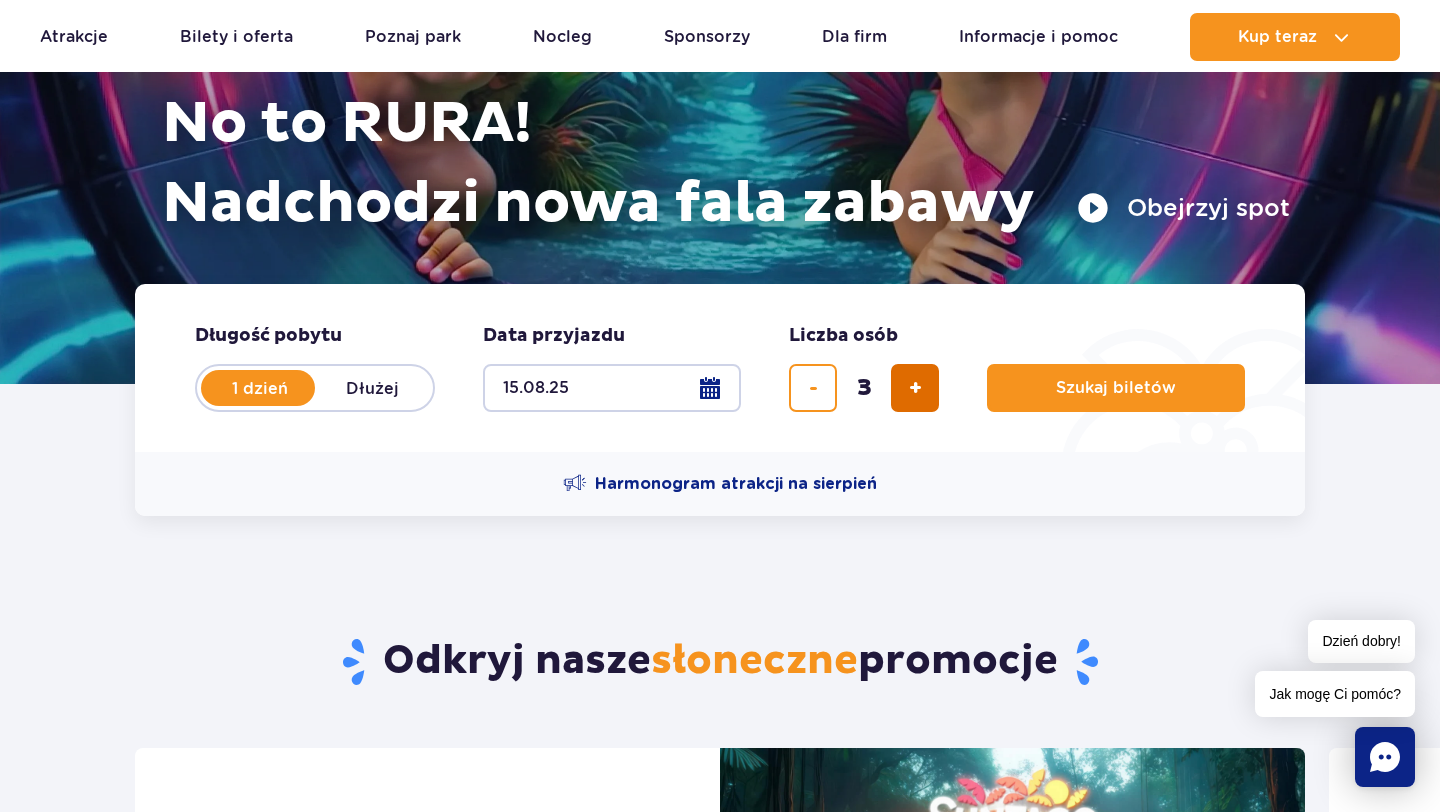 click at bounding box center (915, 388) 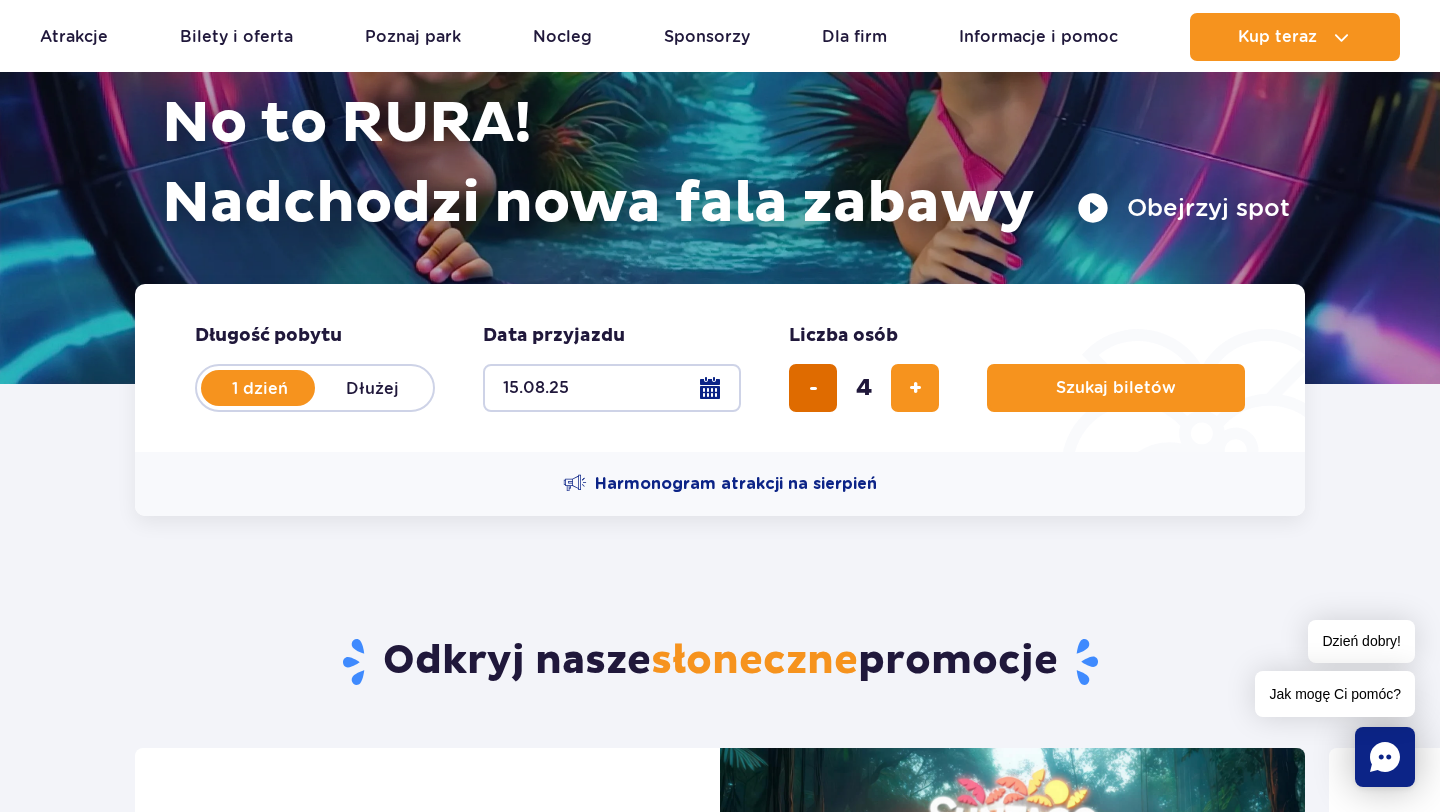 click at bounding box center [813, 388] 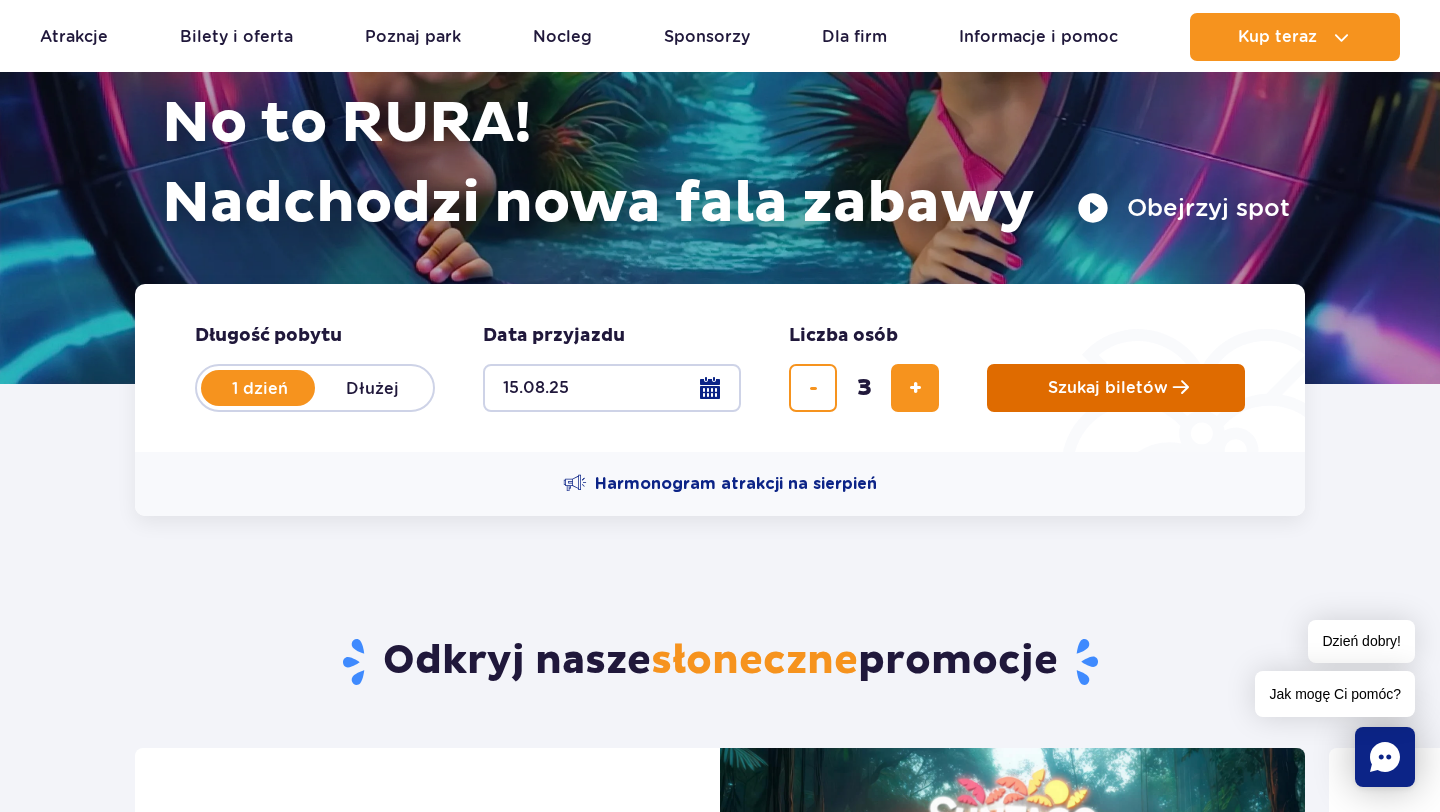click on "Szukaj biletów" at bounding box center [1116, 388] 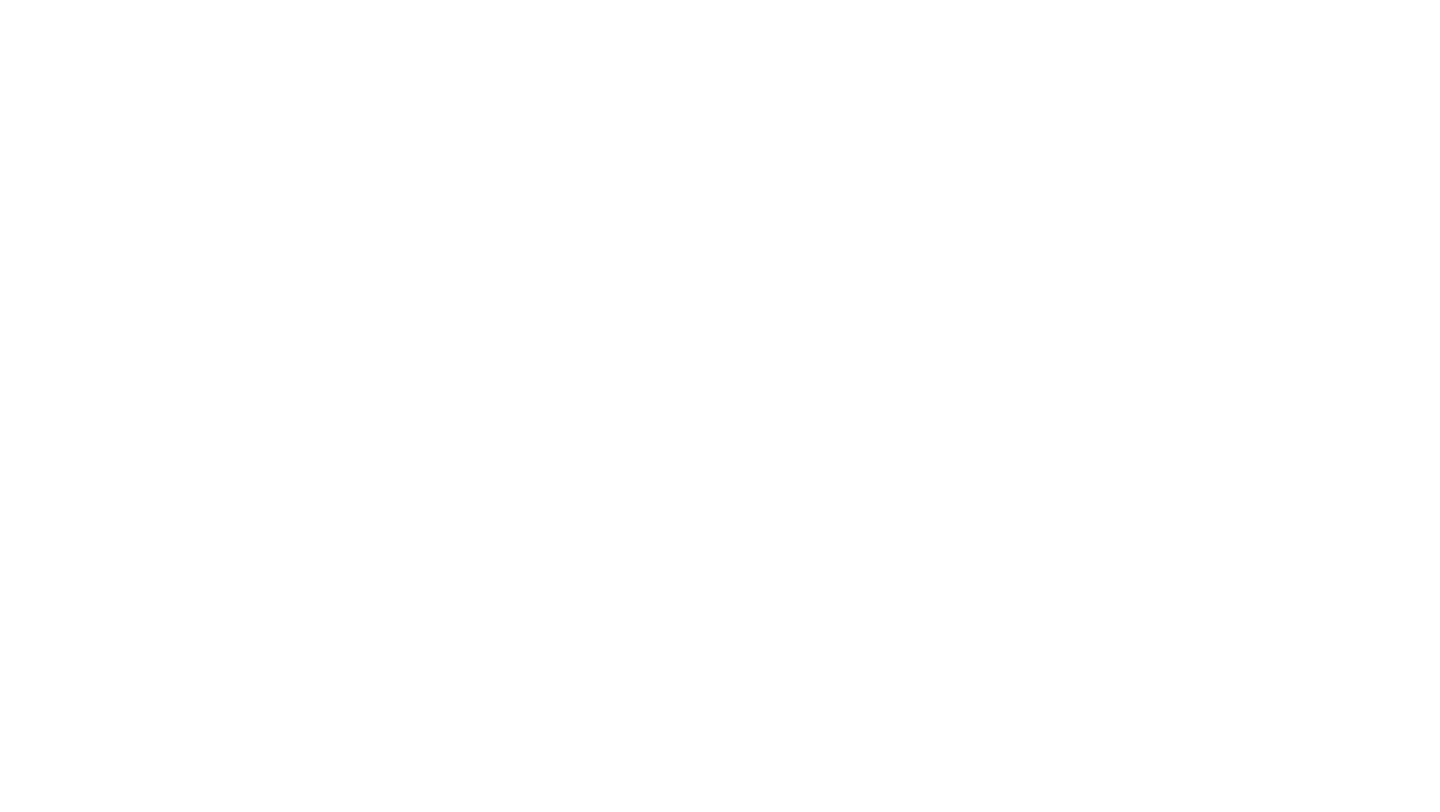 scroll, scrollTop: 0, scrollLeft: 0, axis: both 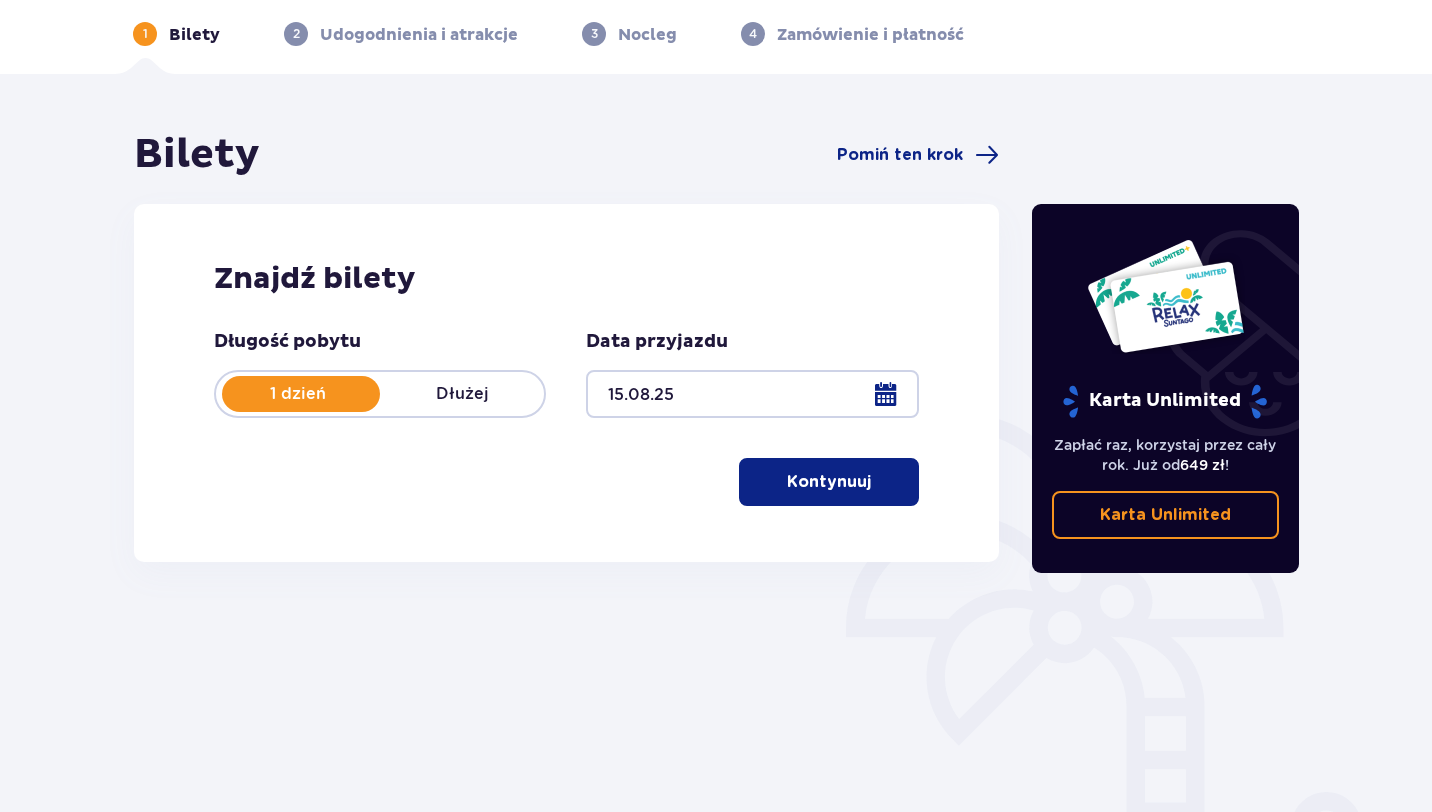 click at bounding box center [752, 394] 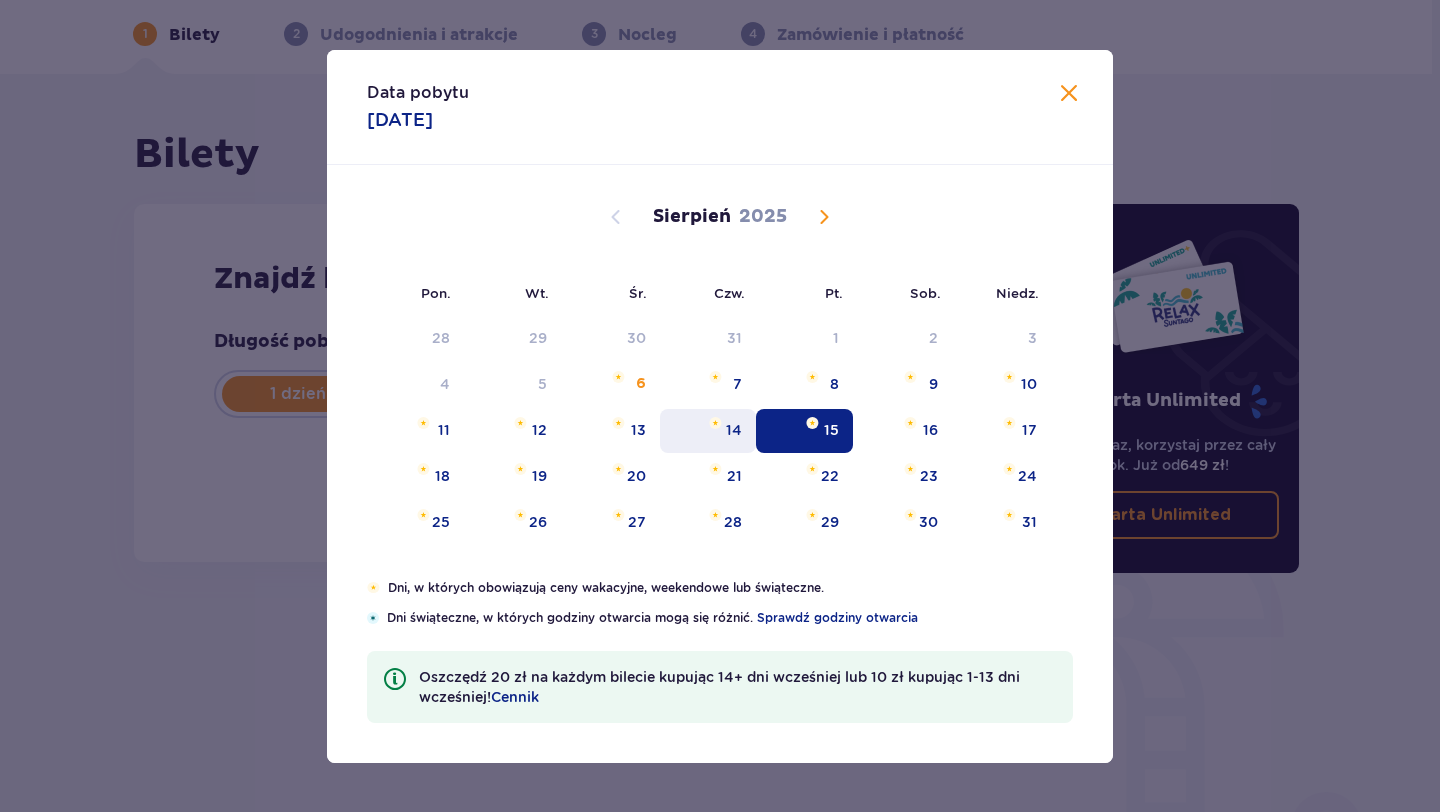 click on "14" at bounding box center [708, 431] 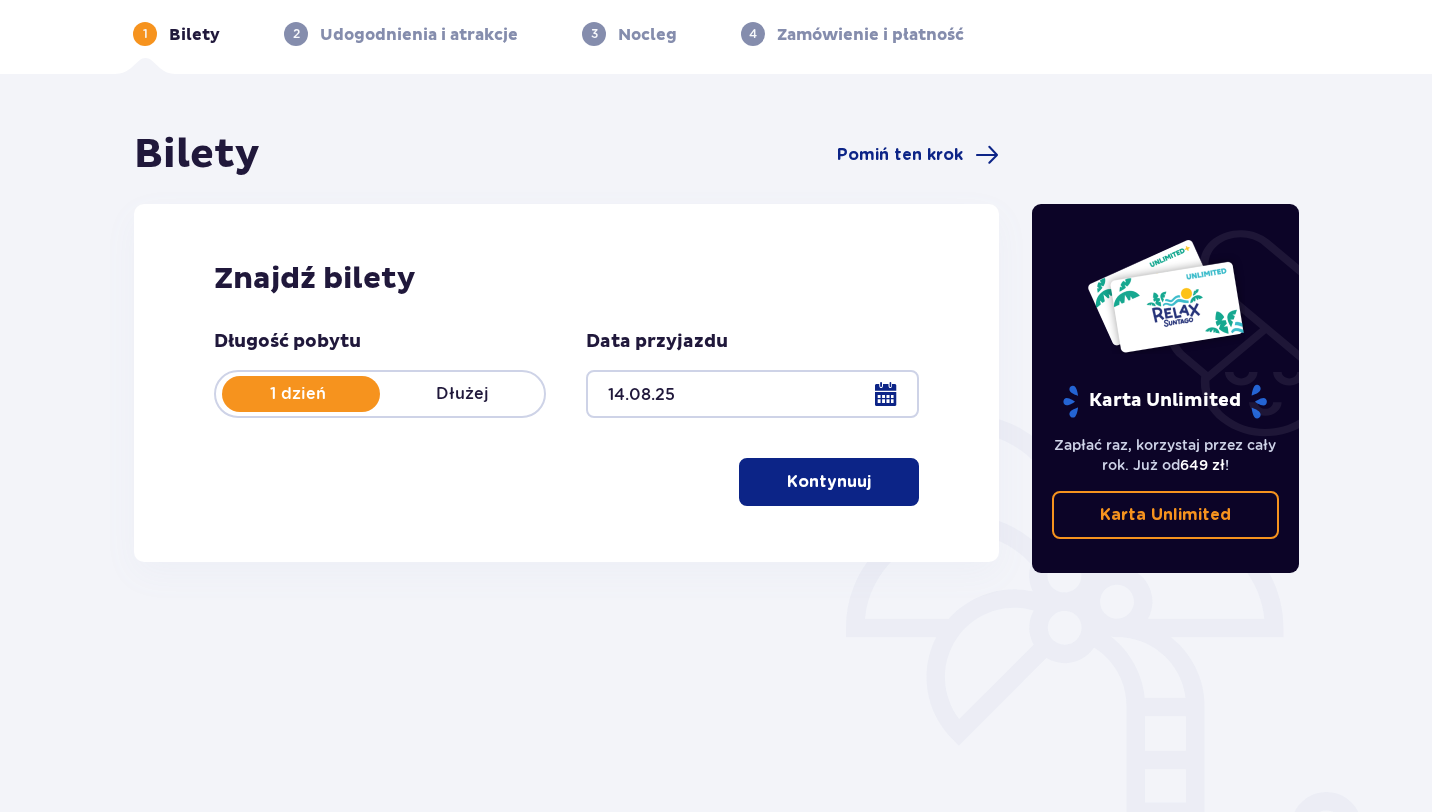 click at bounding box center [752, 394] 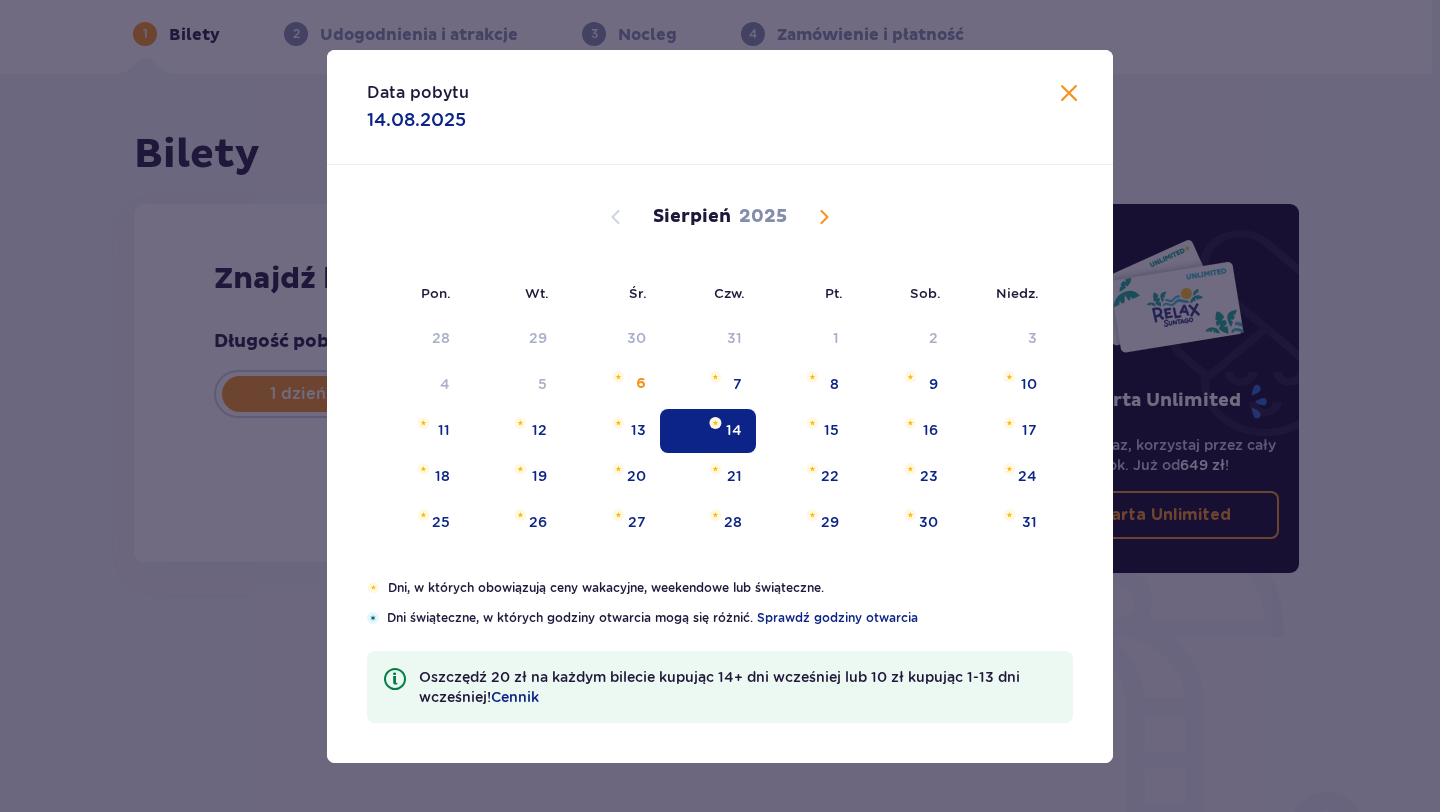 click on "14" at bounding box center (708, 431) 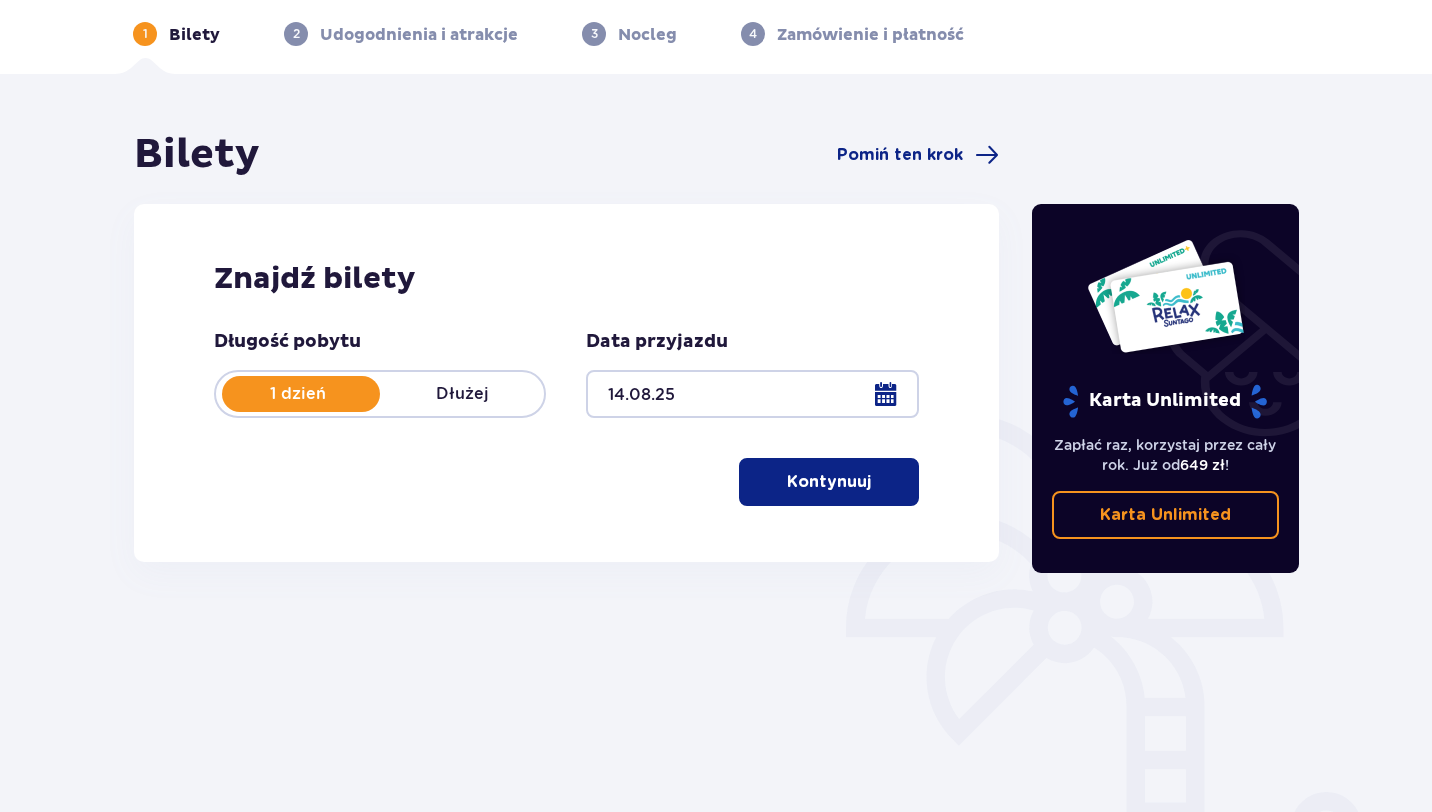 click on "Kontynuuj" at bounding box center [829, 482] 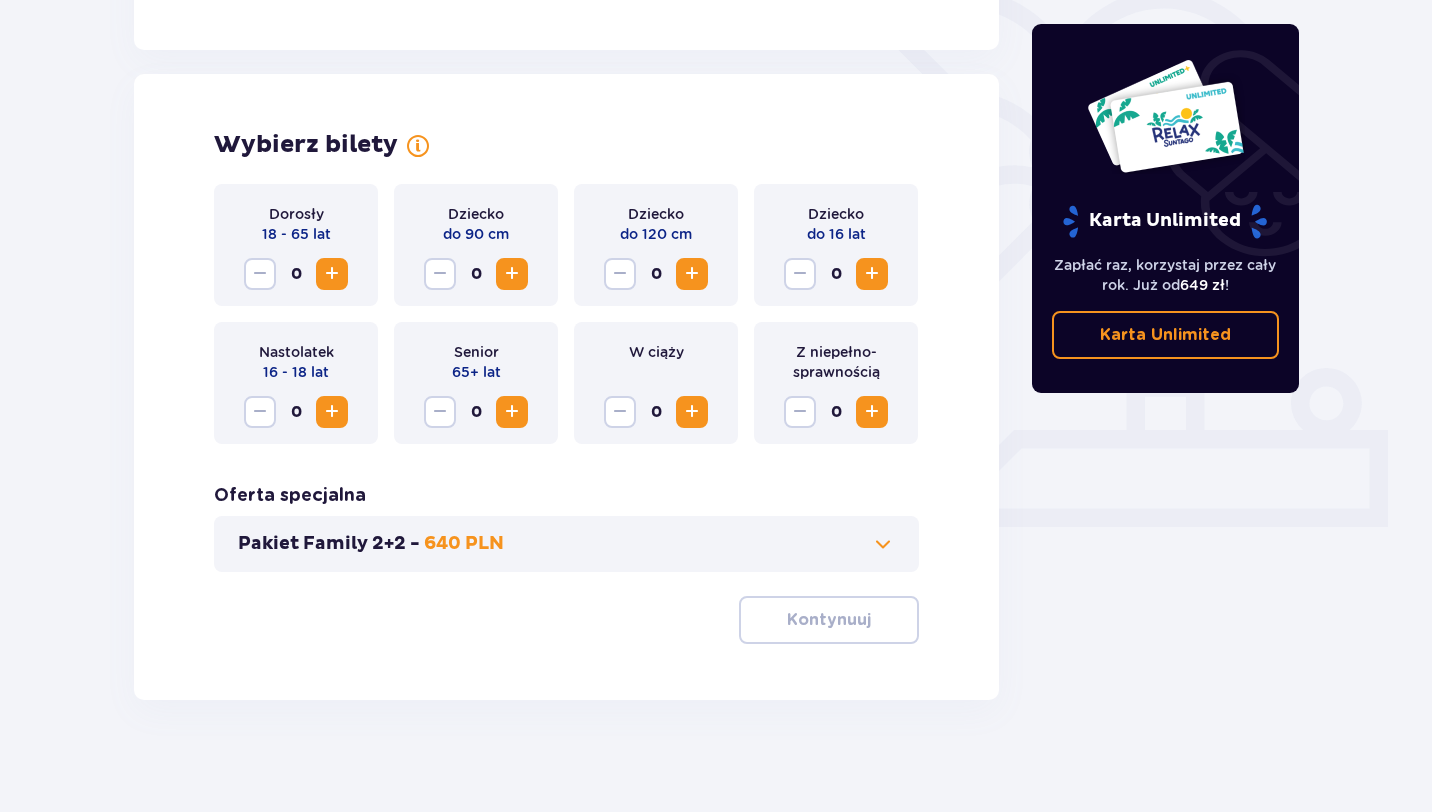 scroll, scrollTop: 514, scrollLeft: 0, axis: vertical 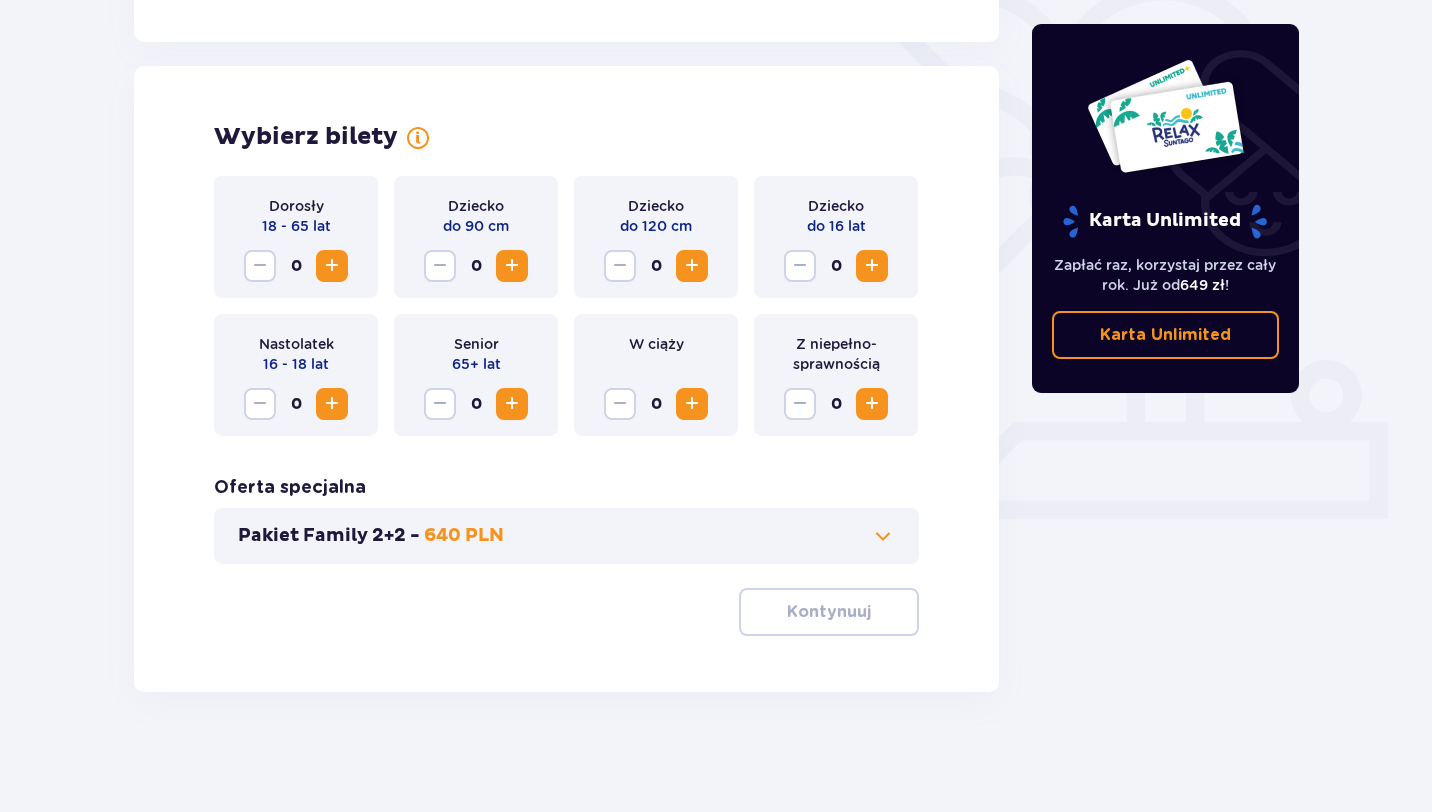 click at bounding box center [512, 266] 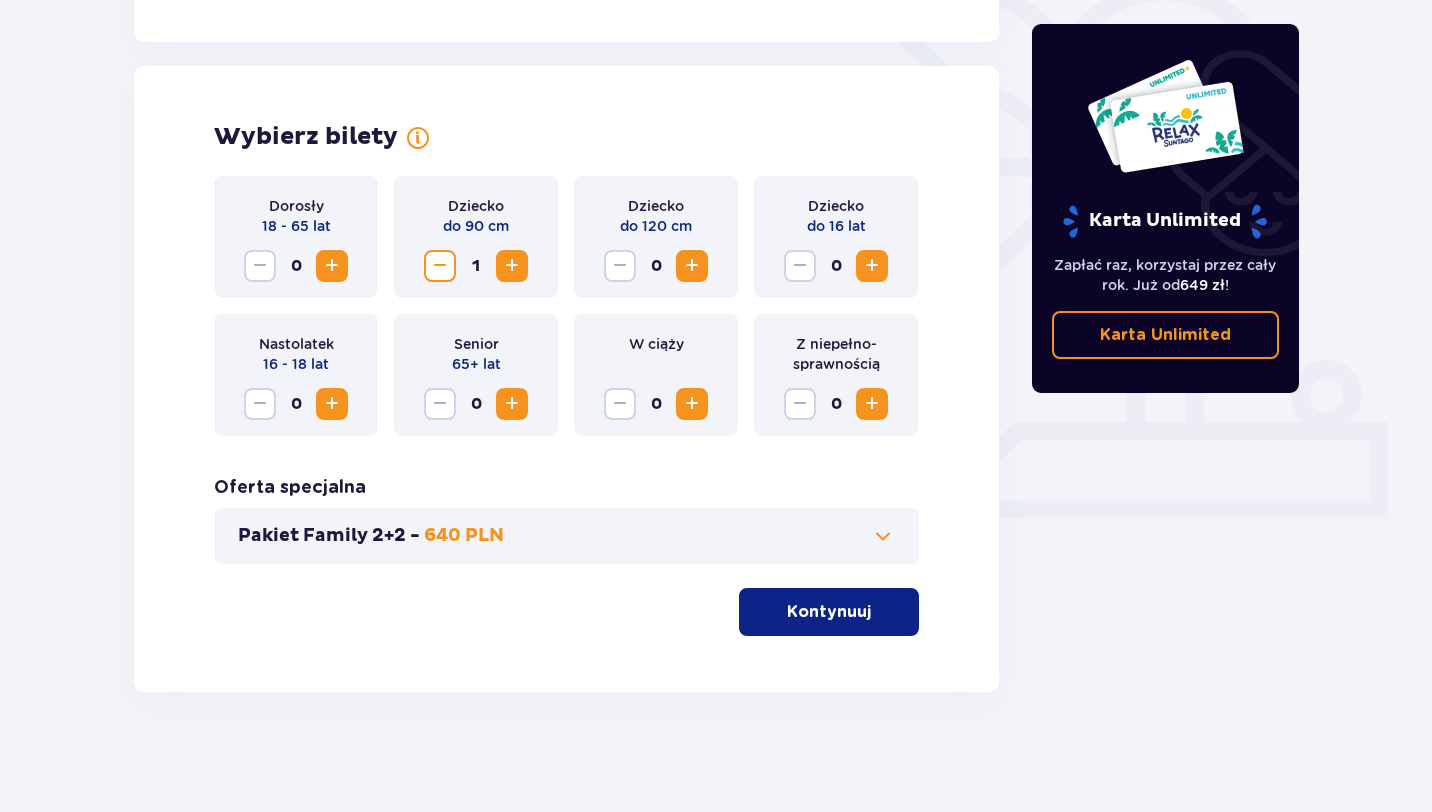click at bounding box center (440, 266) 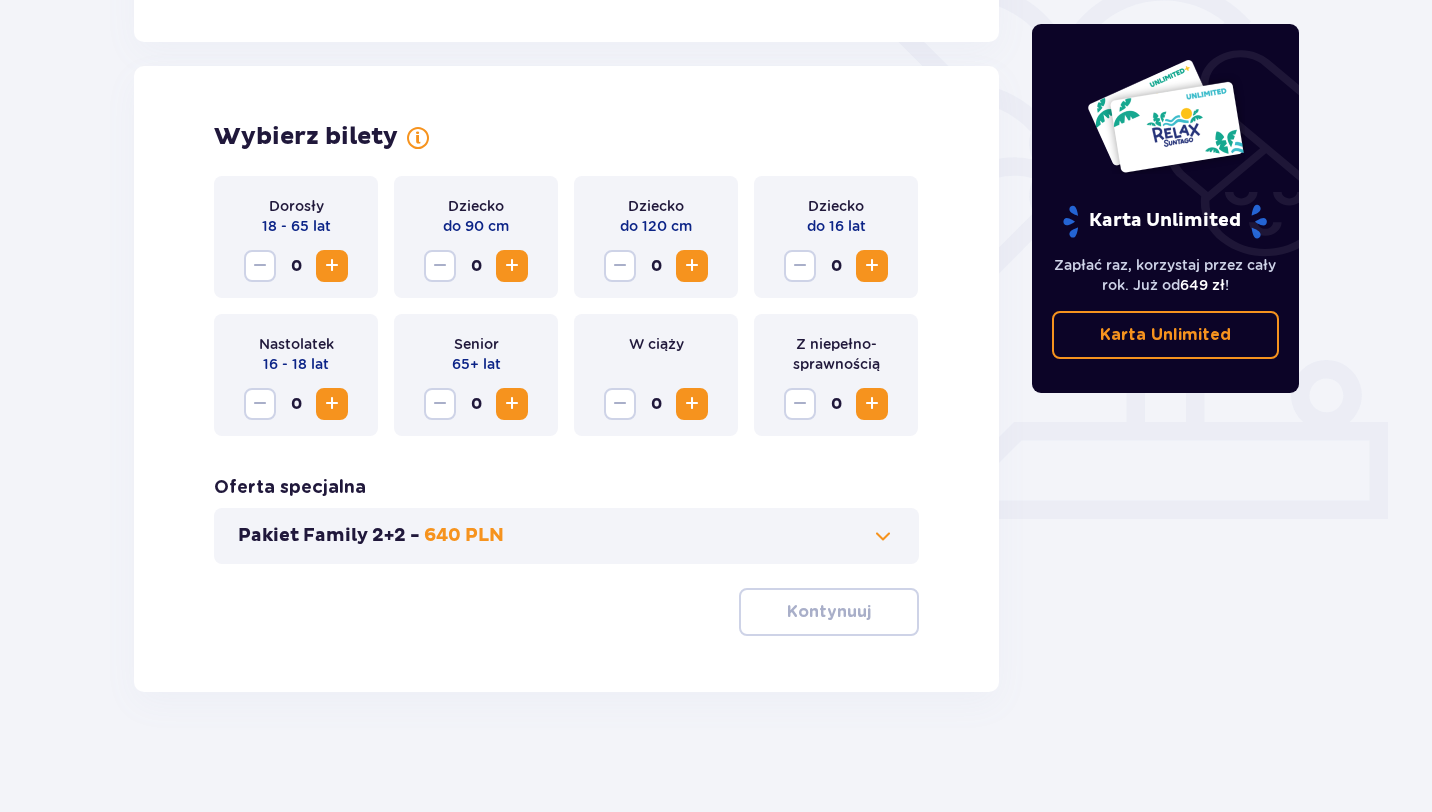 click at bounding box center (512, 266) 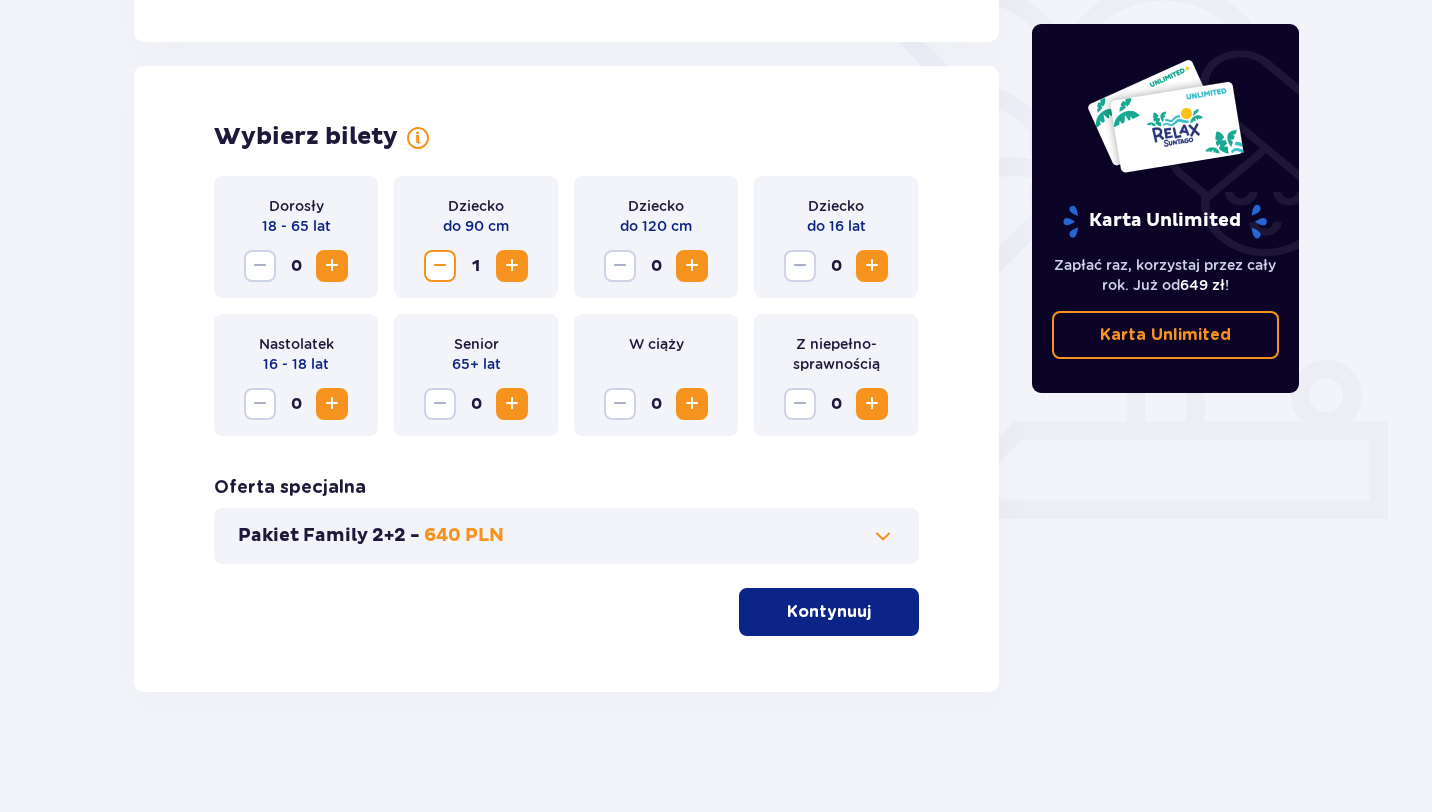 click at bounding box center [332, 266] 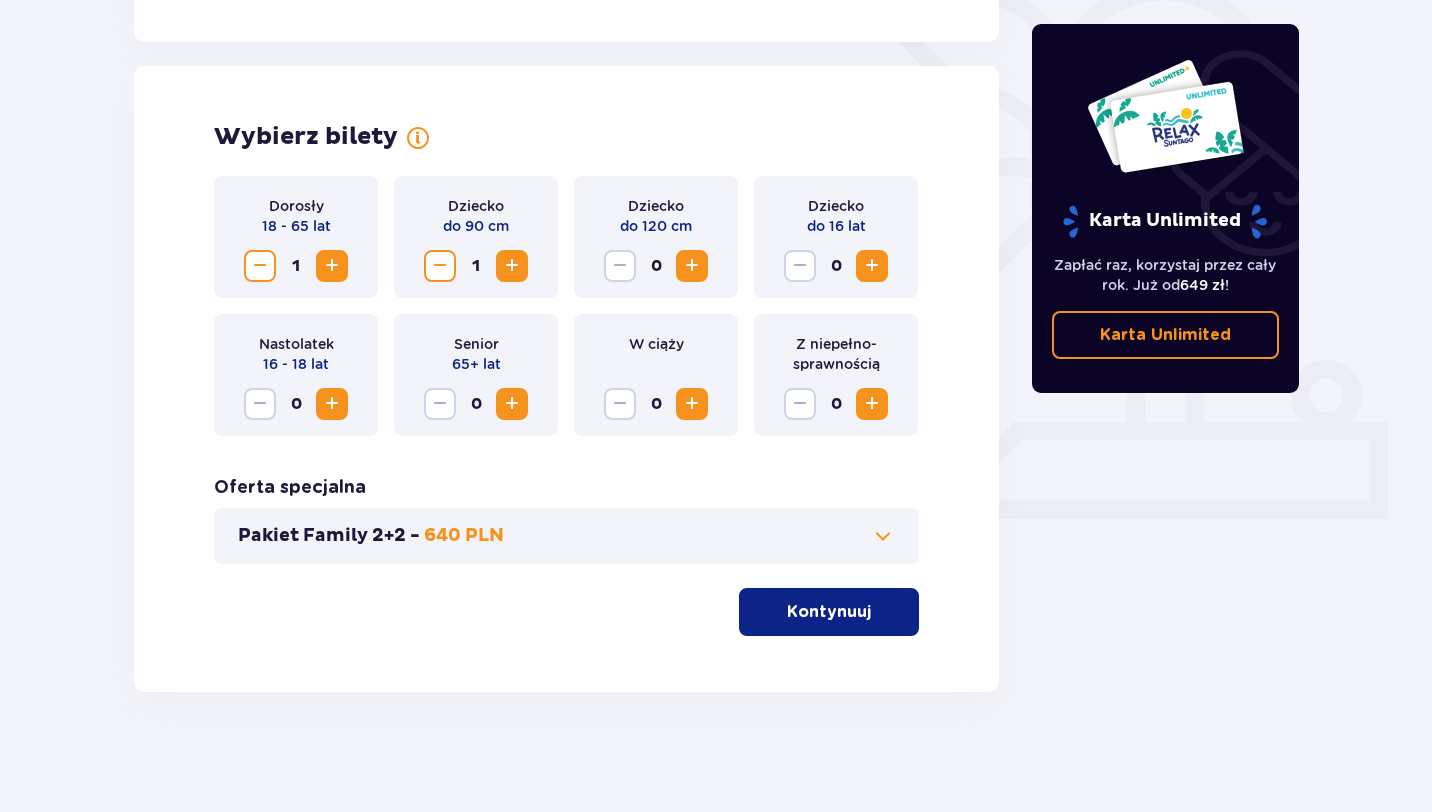 click at bounding box center [332, 266] 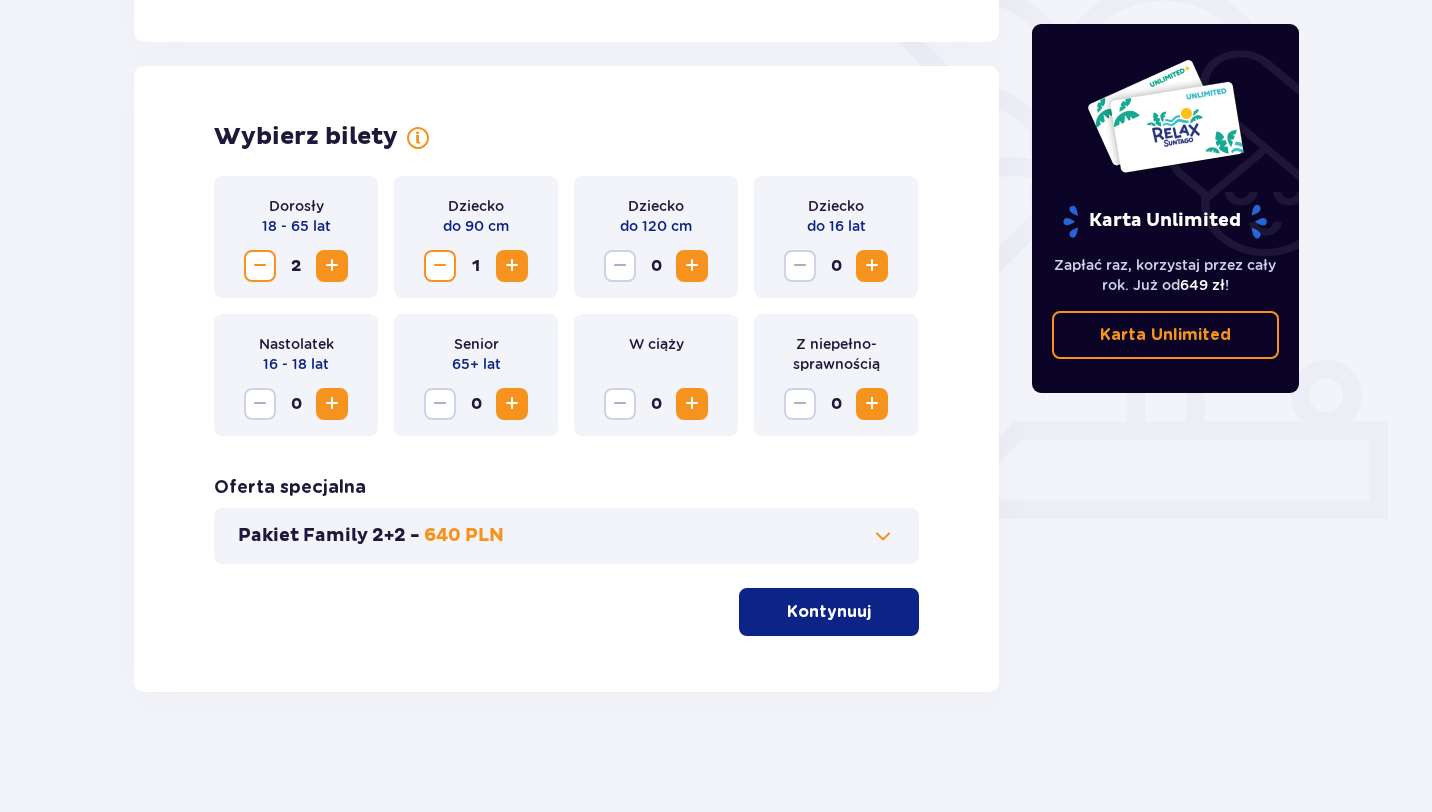 click on "Dziecko do 16 lat 0" at bounding box center [836, 237] 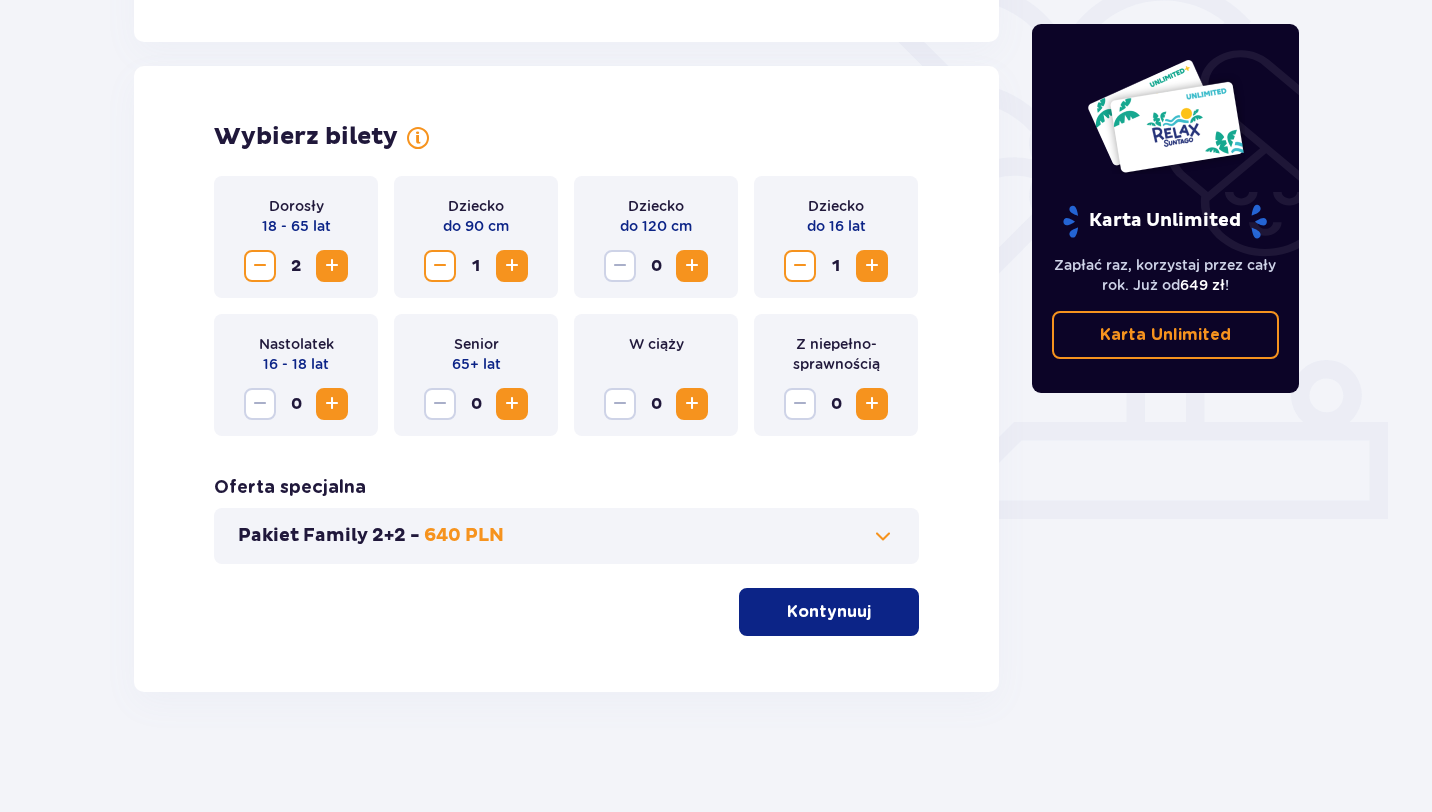 click on "Pakiet Family 2+2 -  640 PLN" at bounding box center [566, 536] 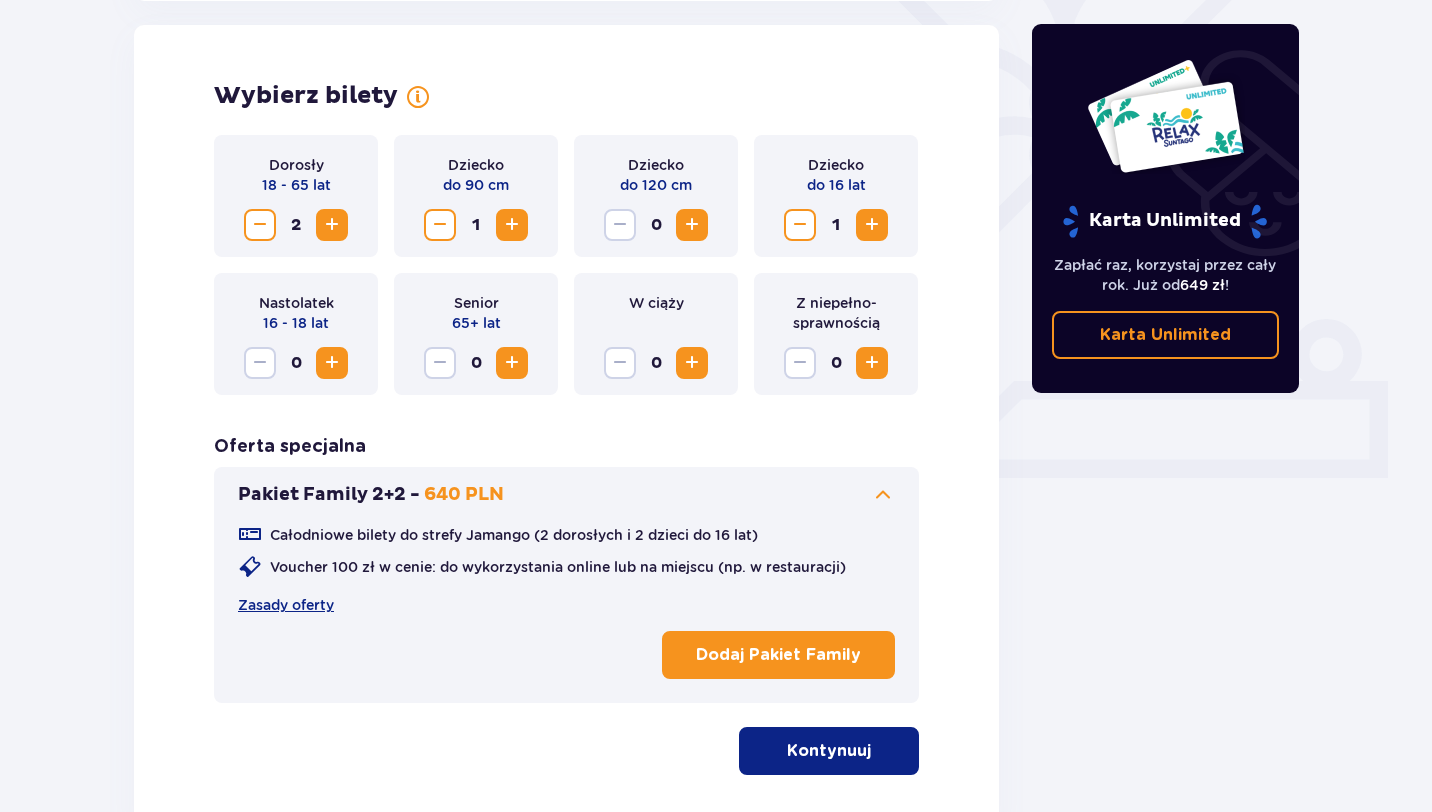scroll, scrollTop: 556, scrollLeft: 0, axis: vertical 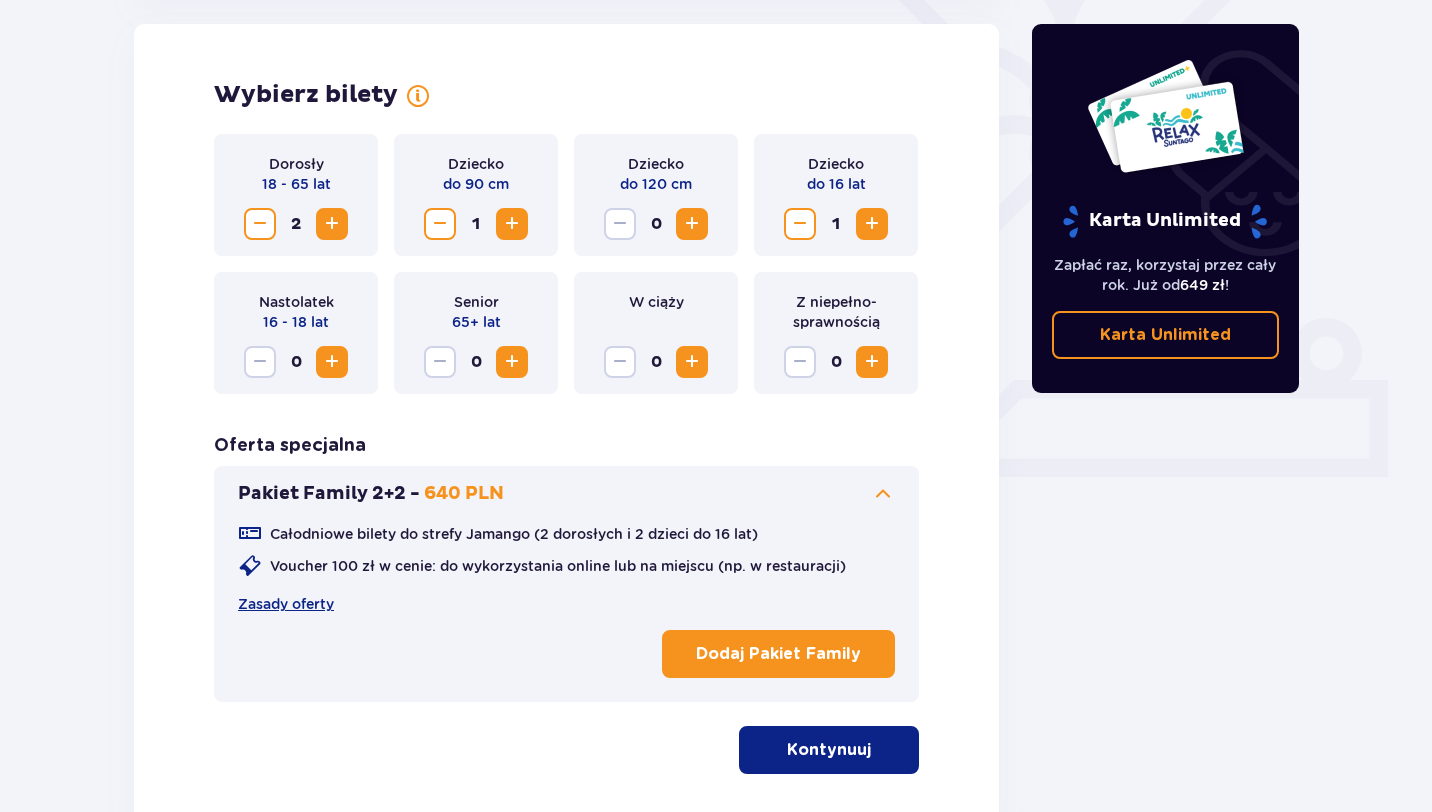 click on "Kontynuuj" at bounding box center [829, 750] 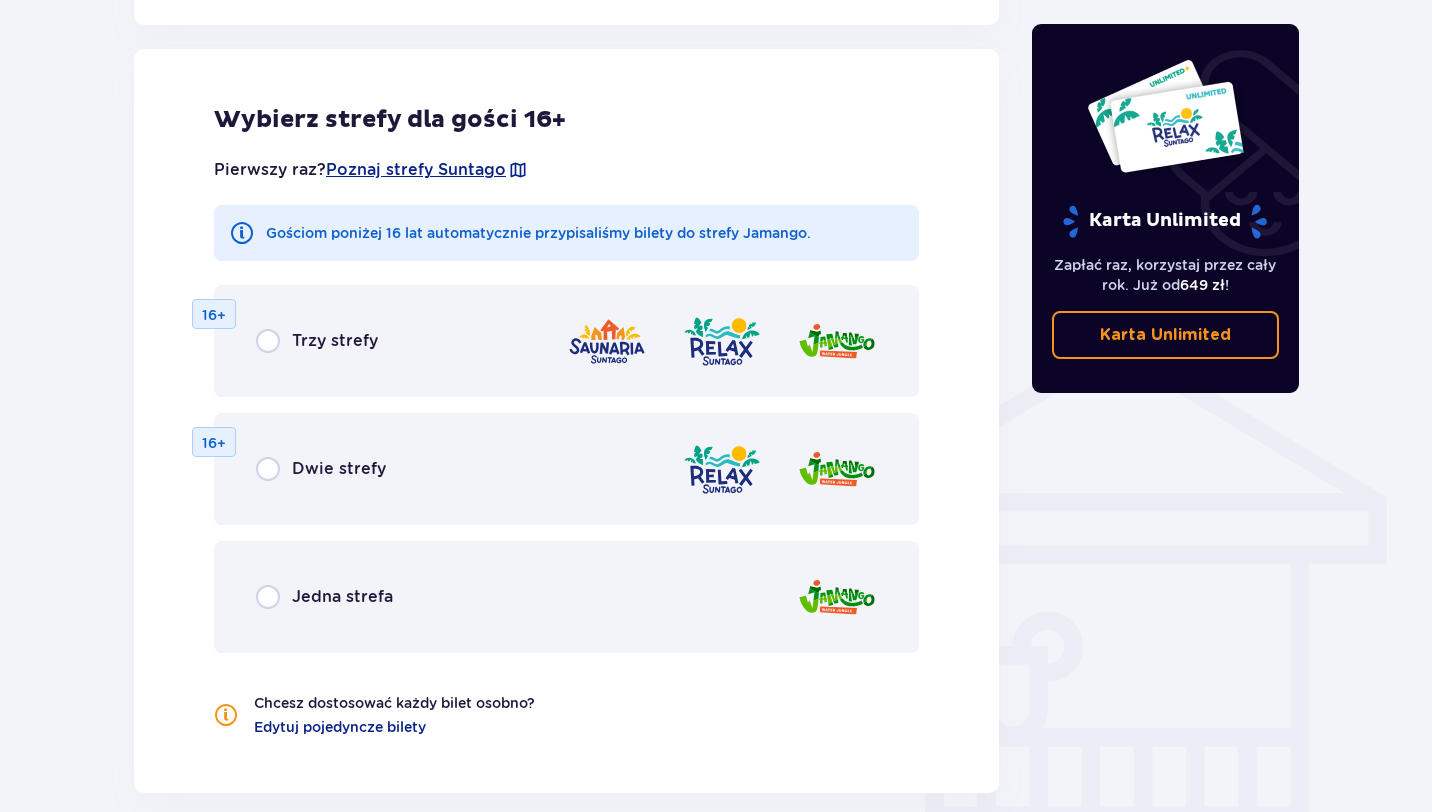scroll, scrollTop: 1290, scrollLeft: 0, axis: vertical 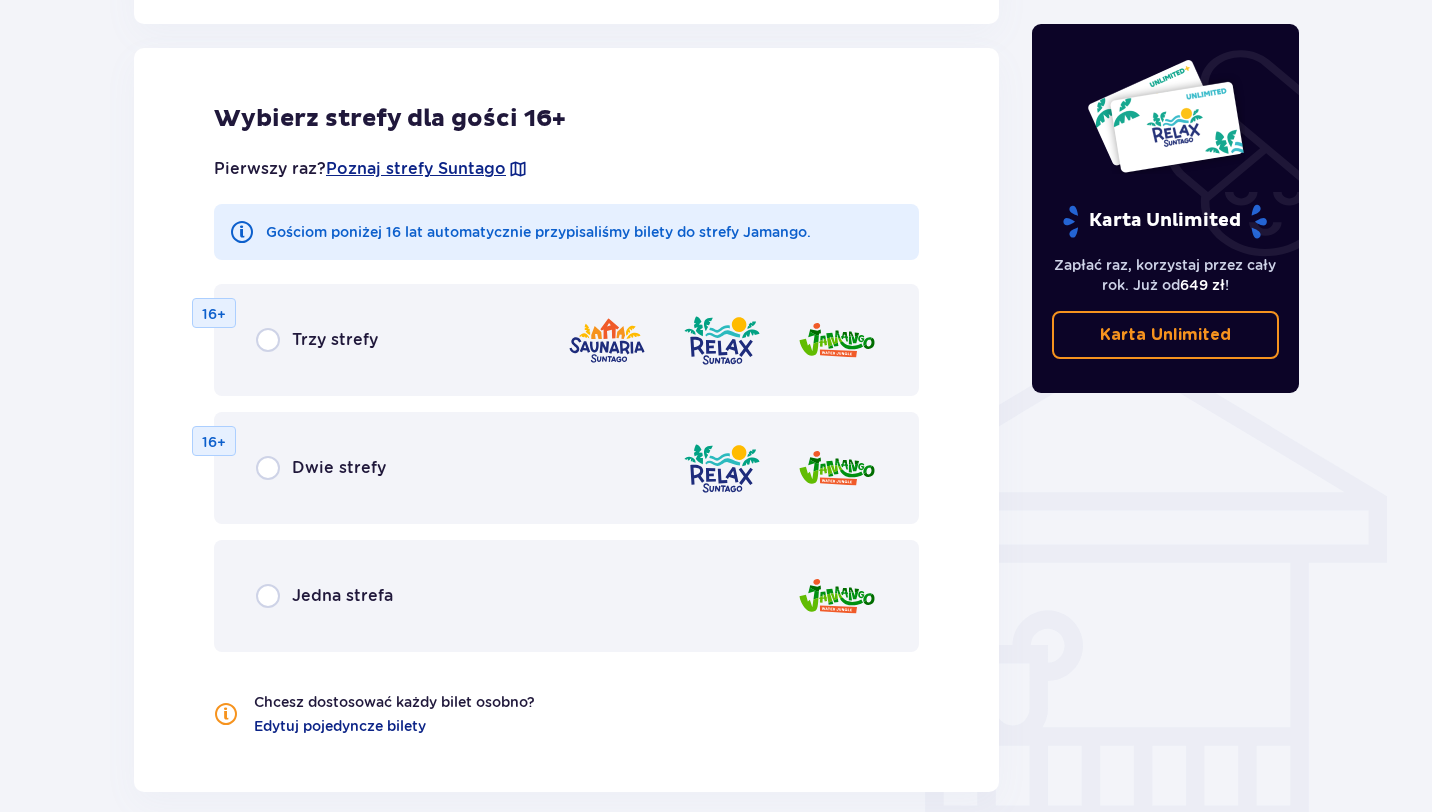 click on "Dwie strefy 16+" at bounding box center (566, 468) 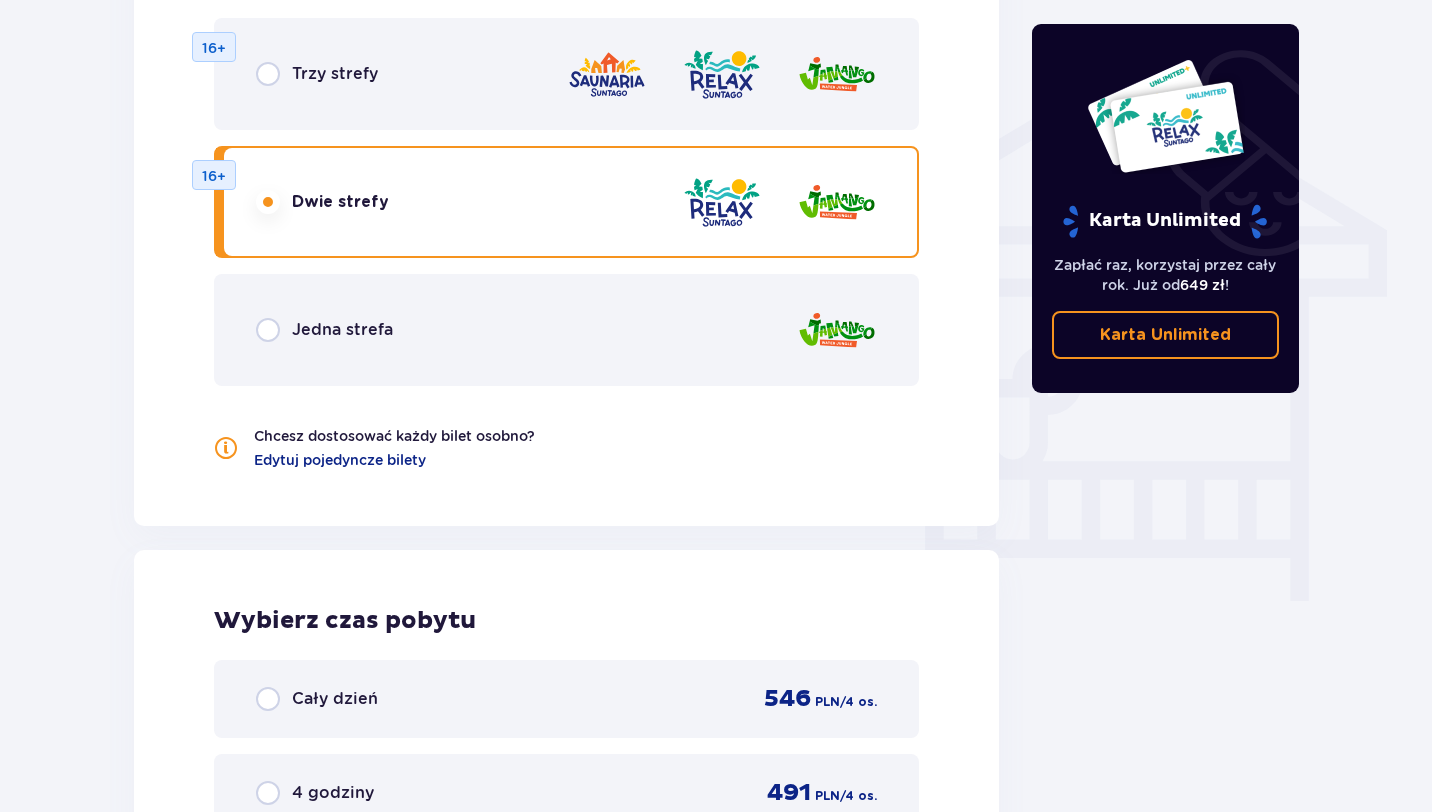 scroll, scrollTop: 1541, scrollLeft: 0, axis: vertical 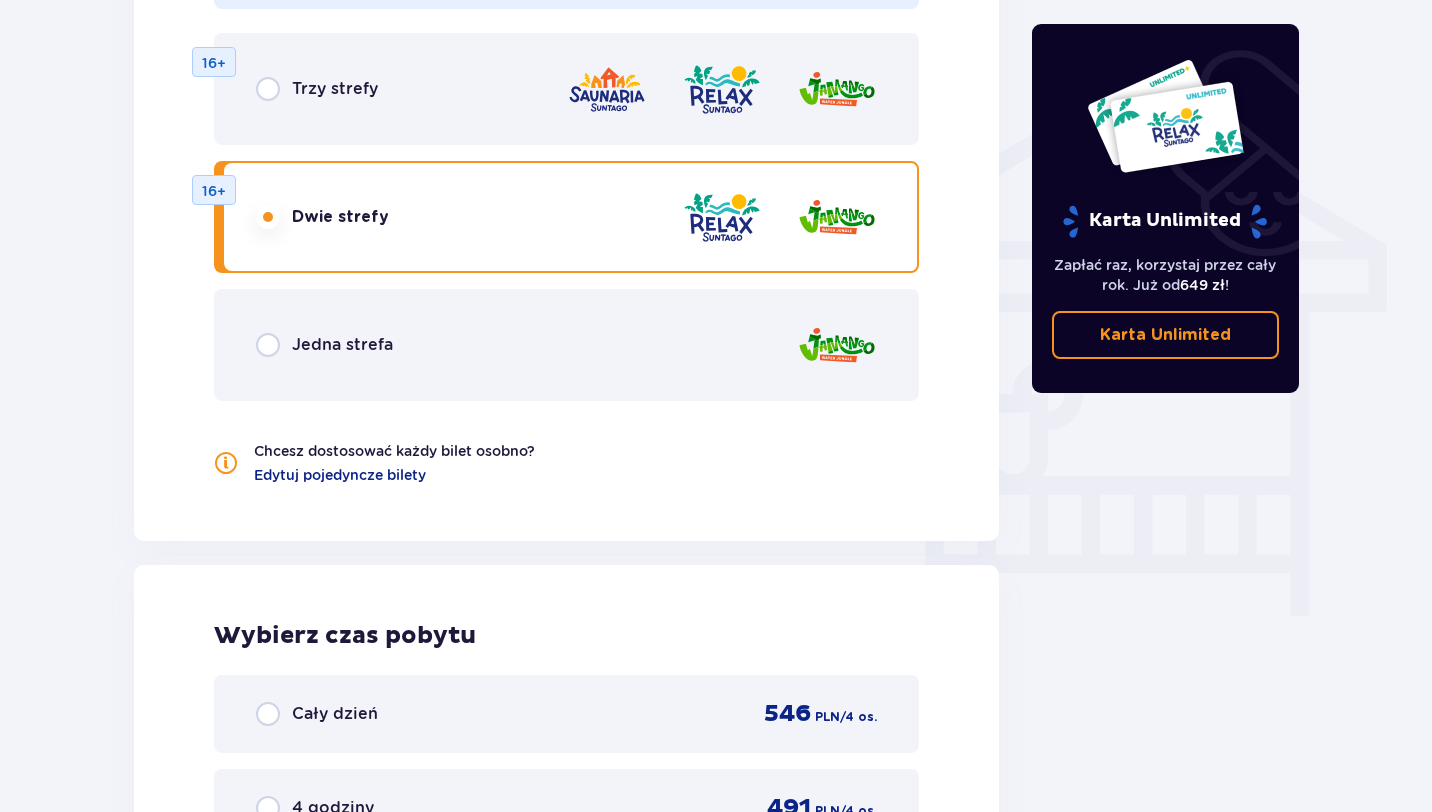 click on "Jedna strefa" at bounding box center (566, 345) 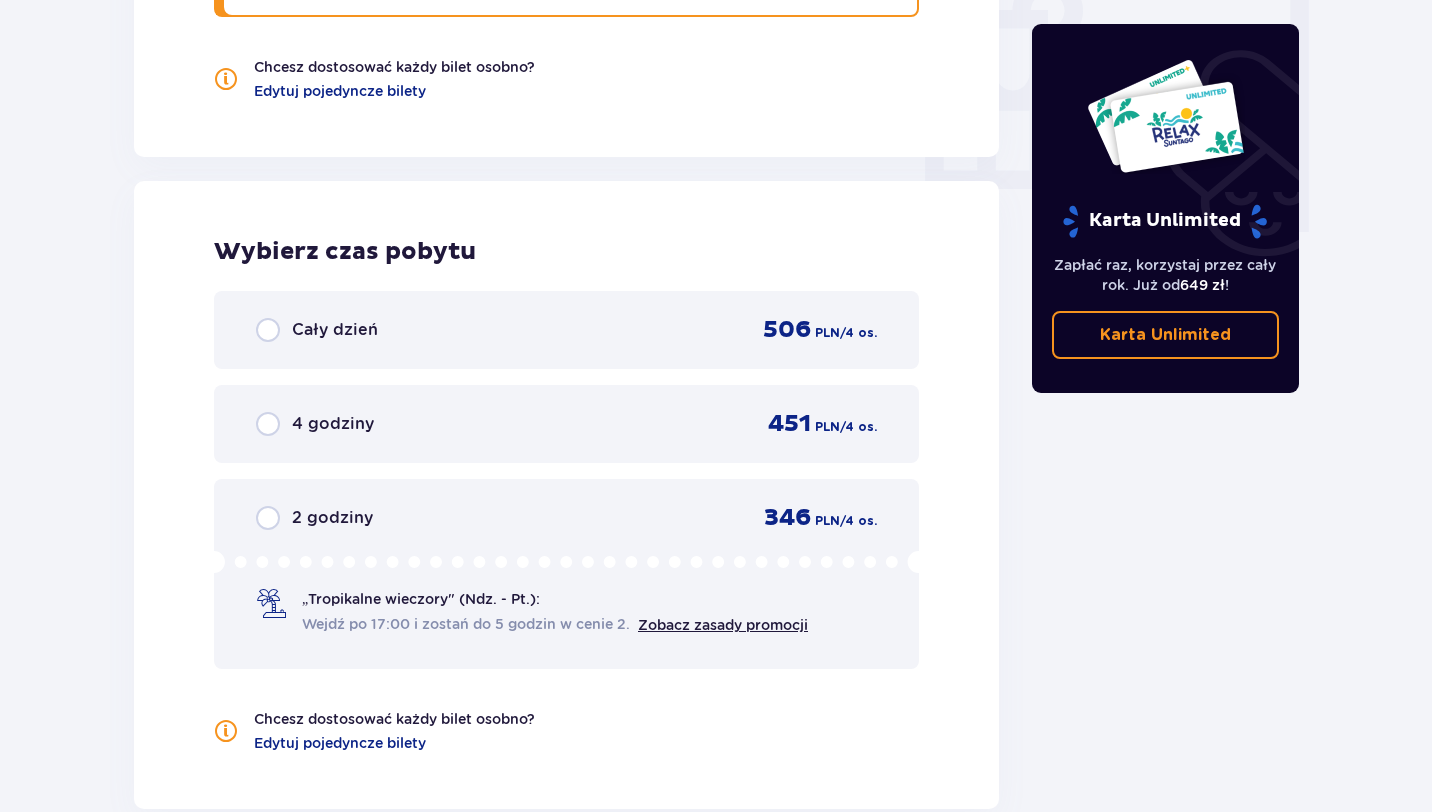 scroll, scrollTop: 1940, scrollLeft: 0, axis: vertical 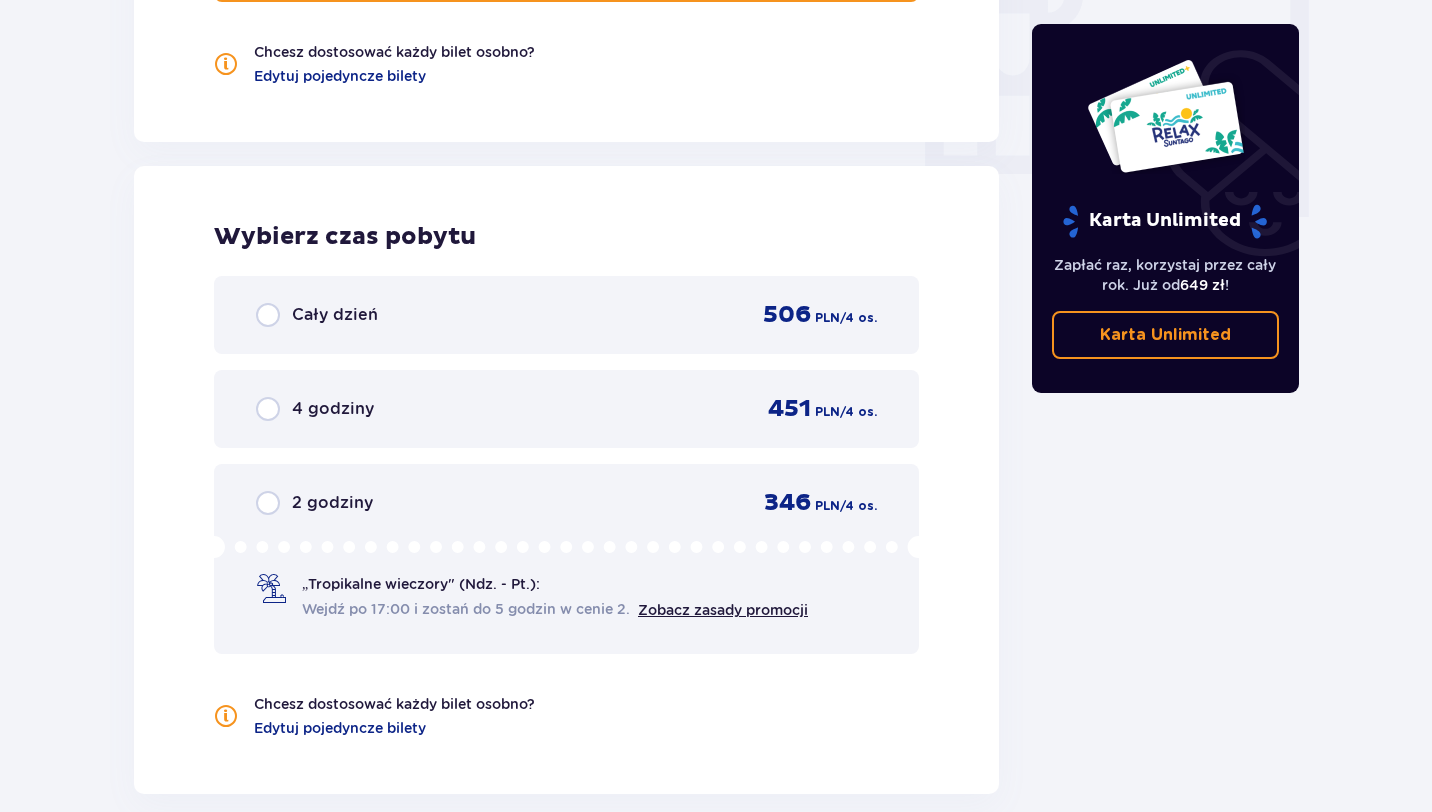 click on "Cały dzień   506 PLN / 4 os." at bounding box center (566, 315) 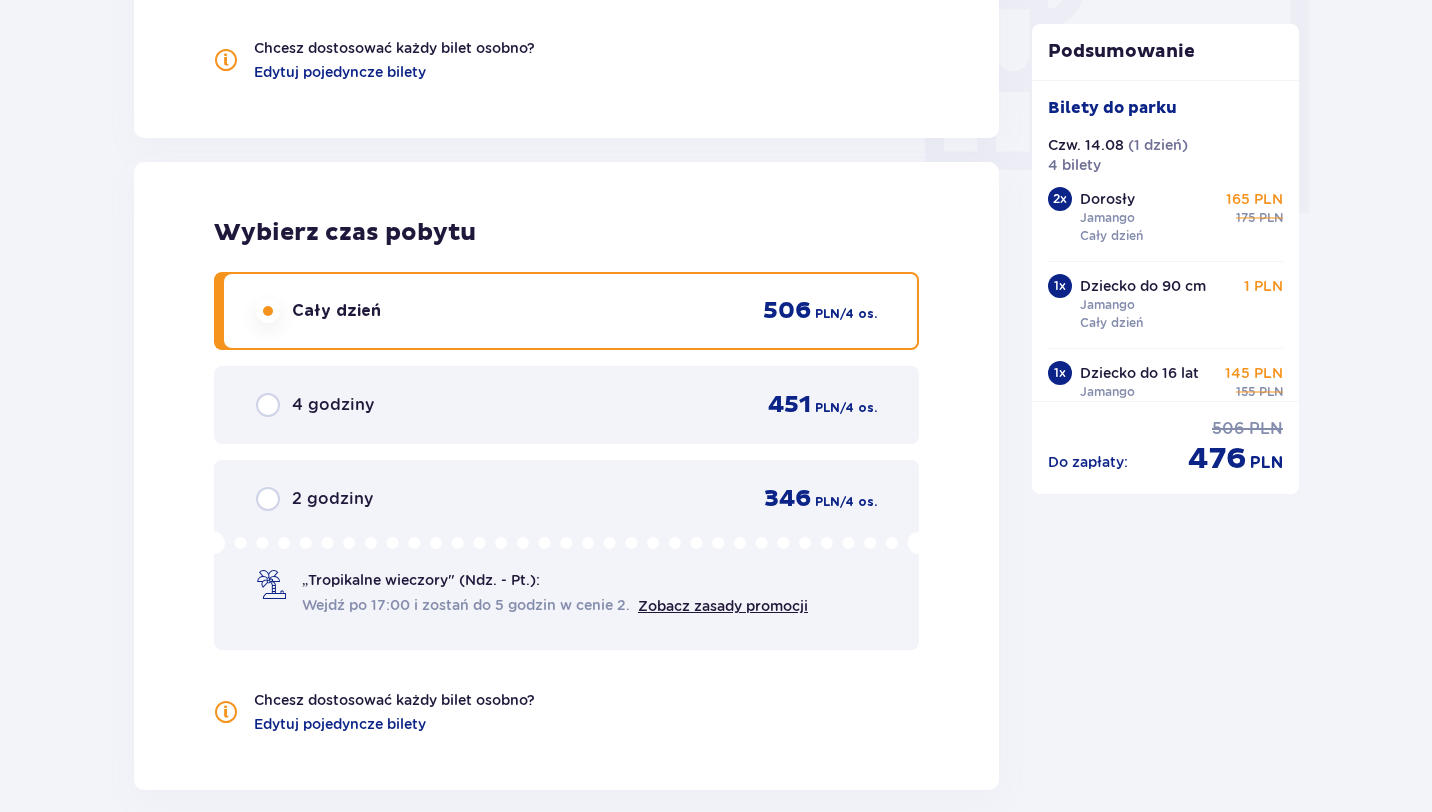 scroll, scrollTop: 1939, scrollLeft: 0, axis: vertical 